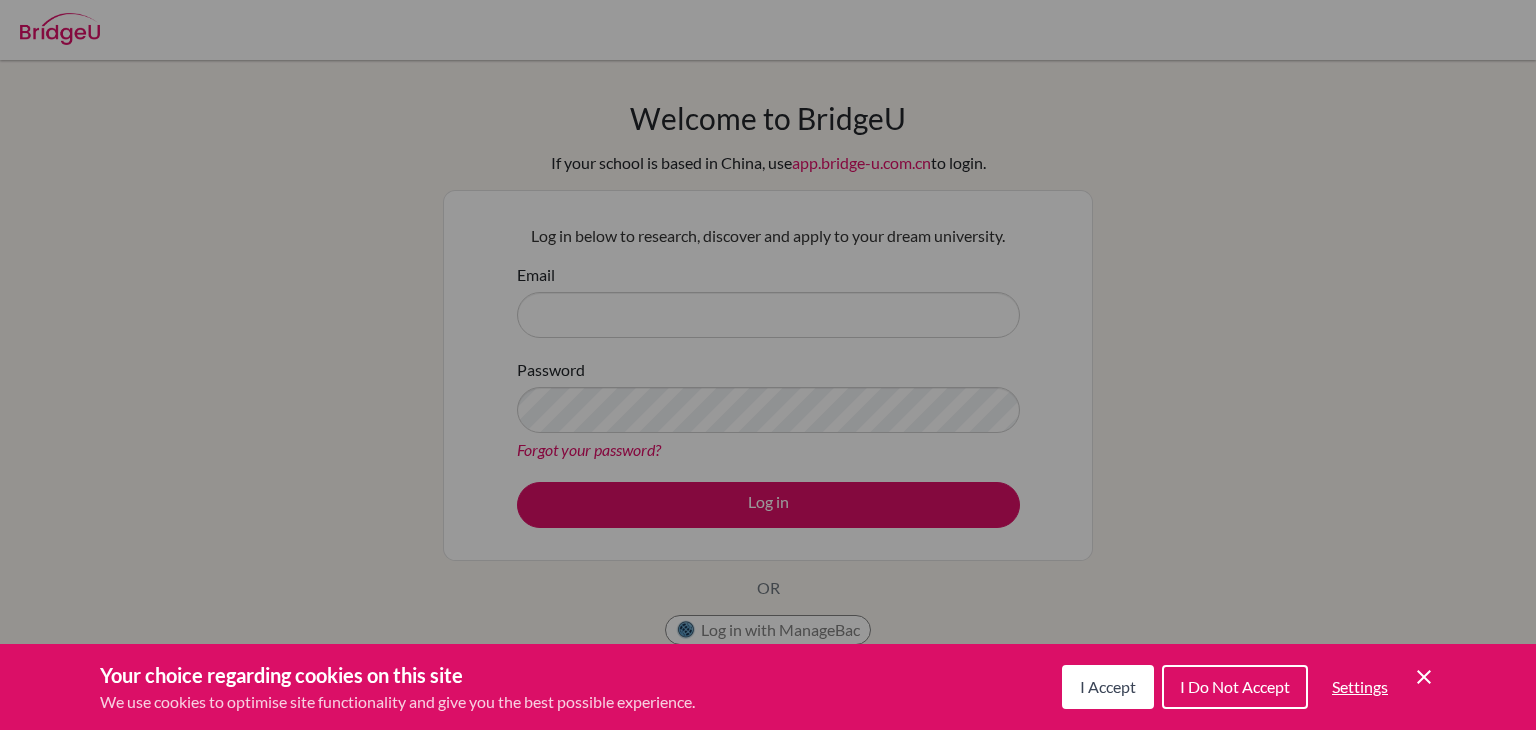 scroll, scrollTop: 0, scrollLeft: 0, axis: both 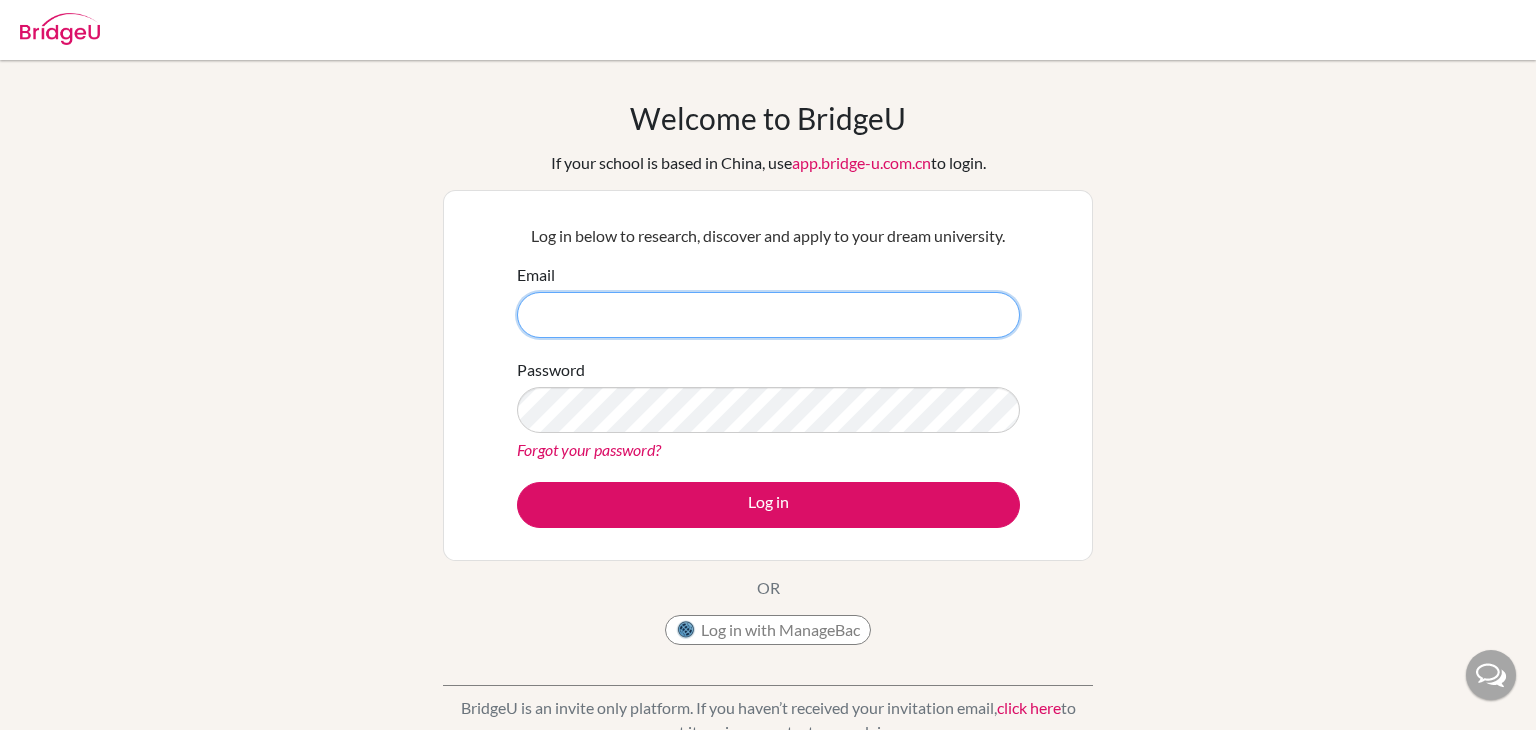 click on "Email" at bounding box center [768, 315] 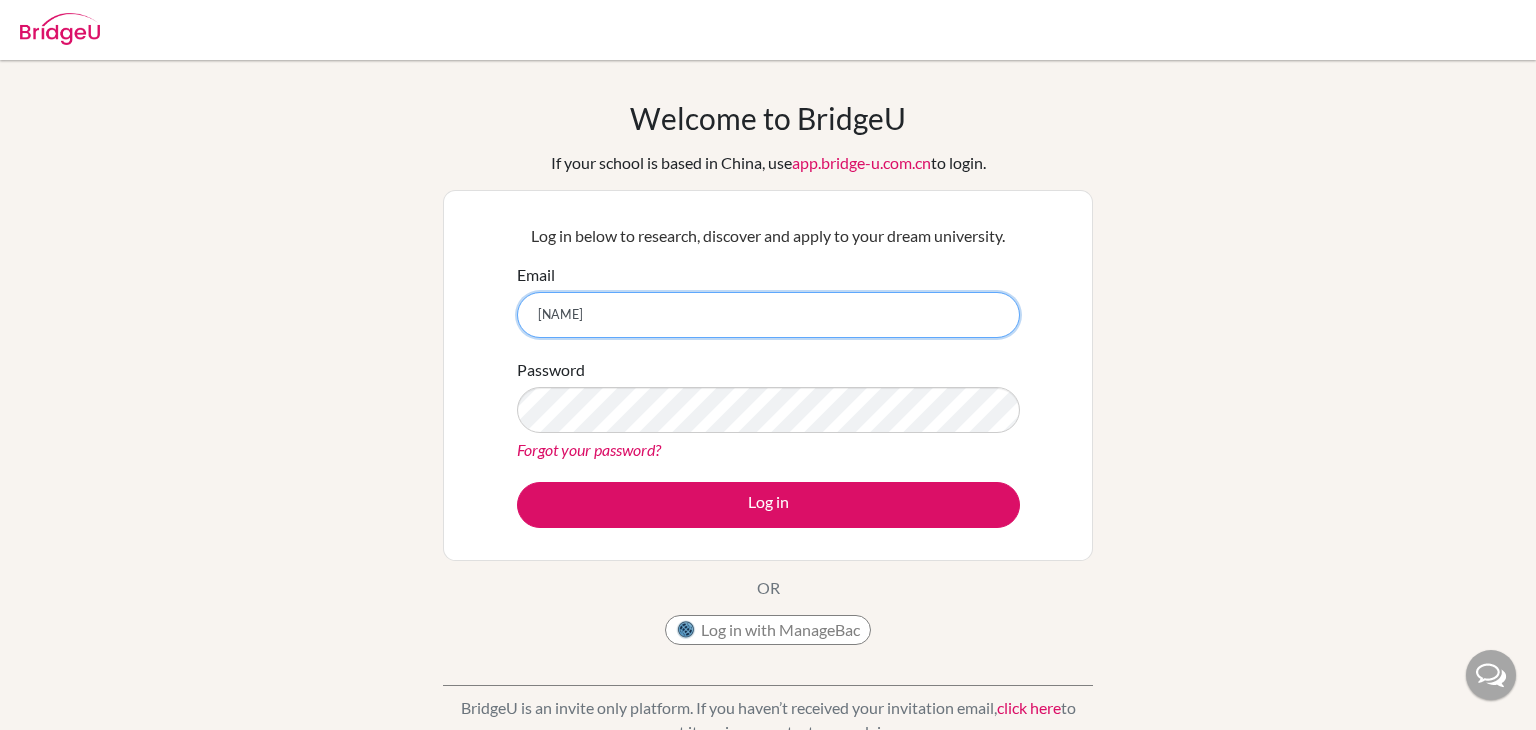type on "soumithra@inventureacademy.com" 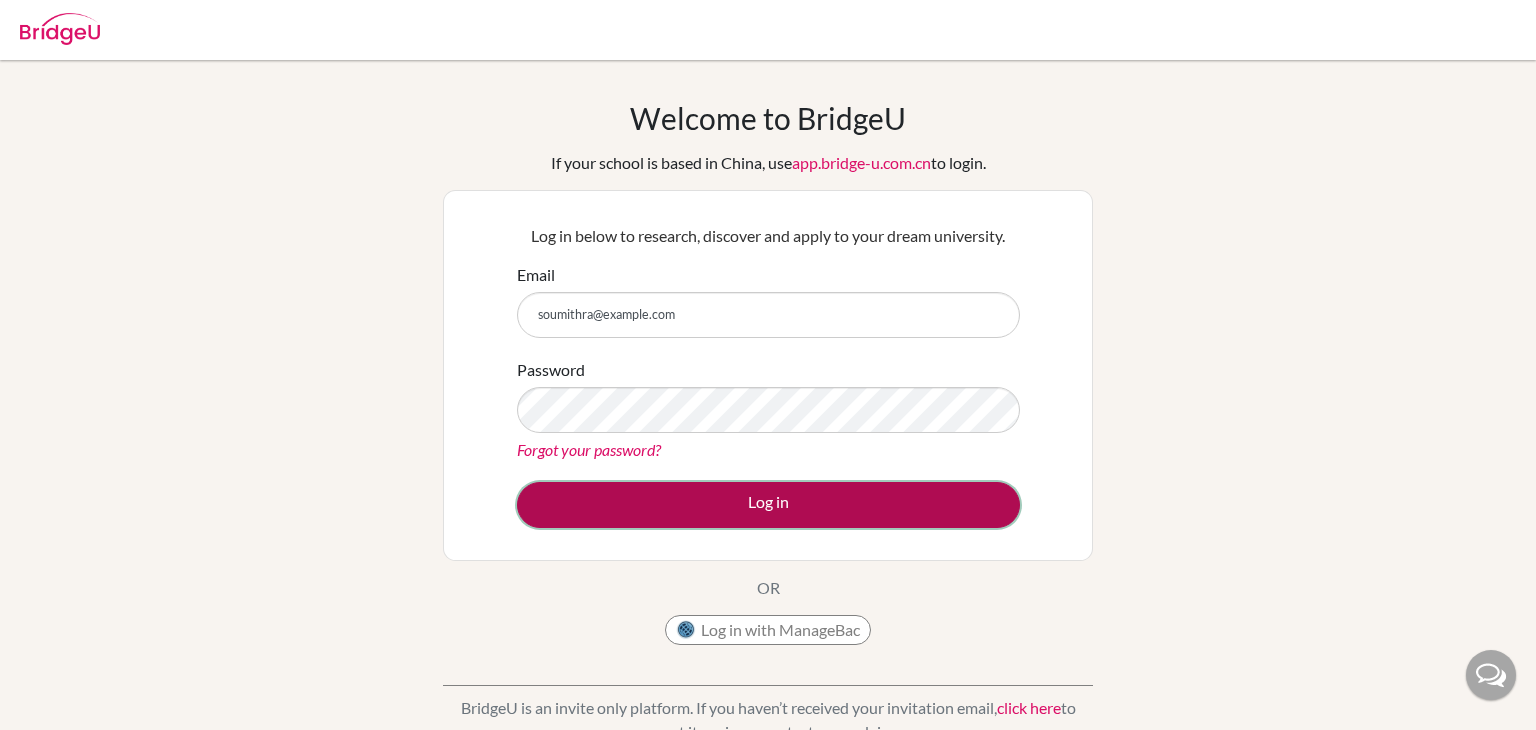 click on "Log in" at bounding box center [768, 505] 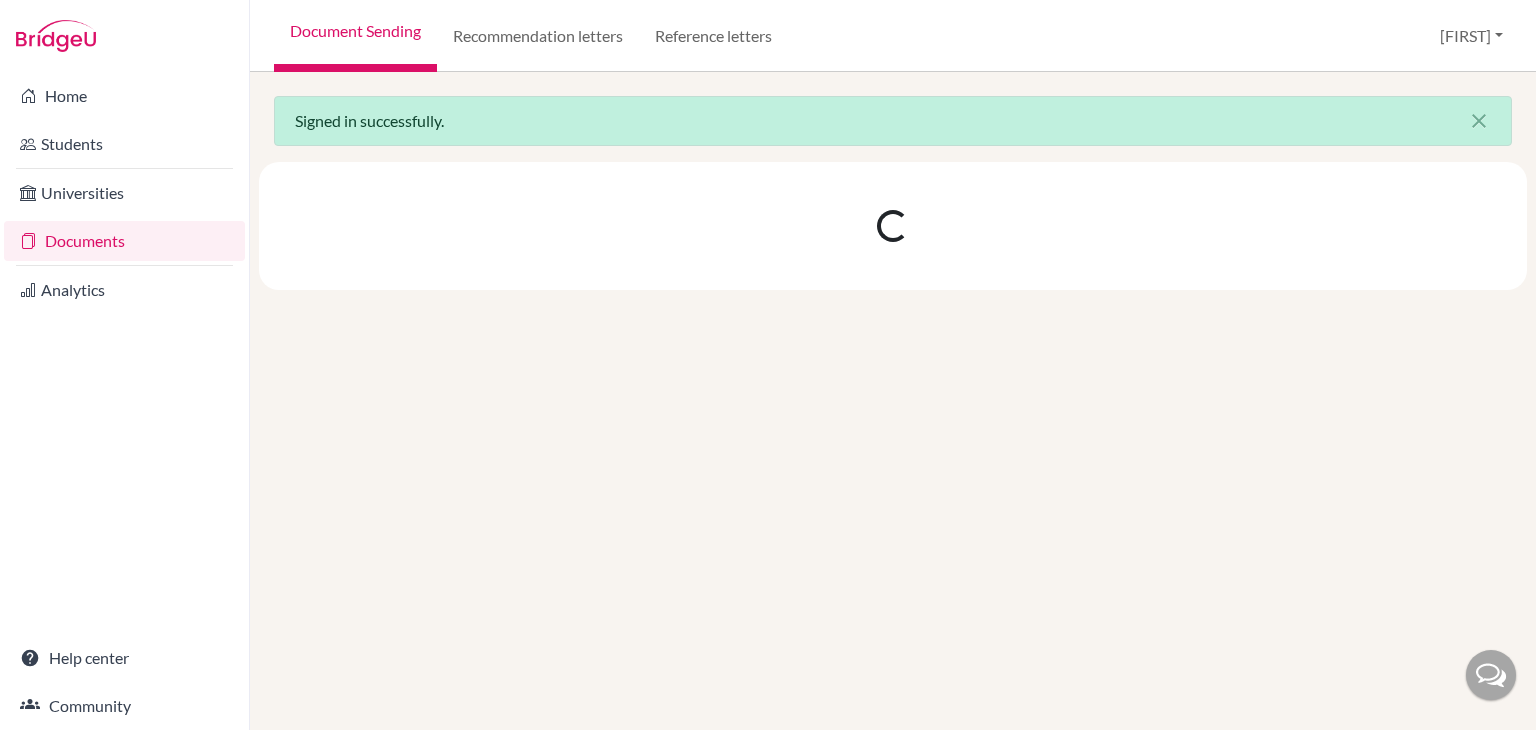 scroll, scrollTop: 0, scrollLeft: 0, axis: both 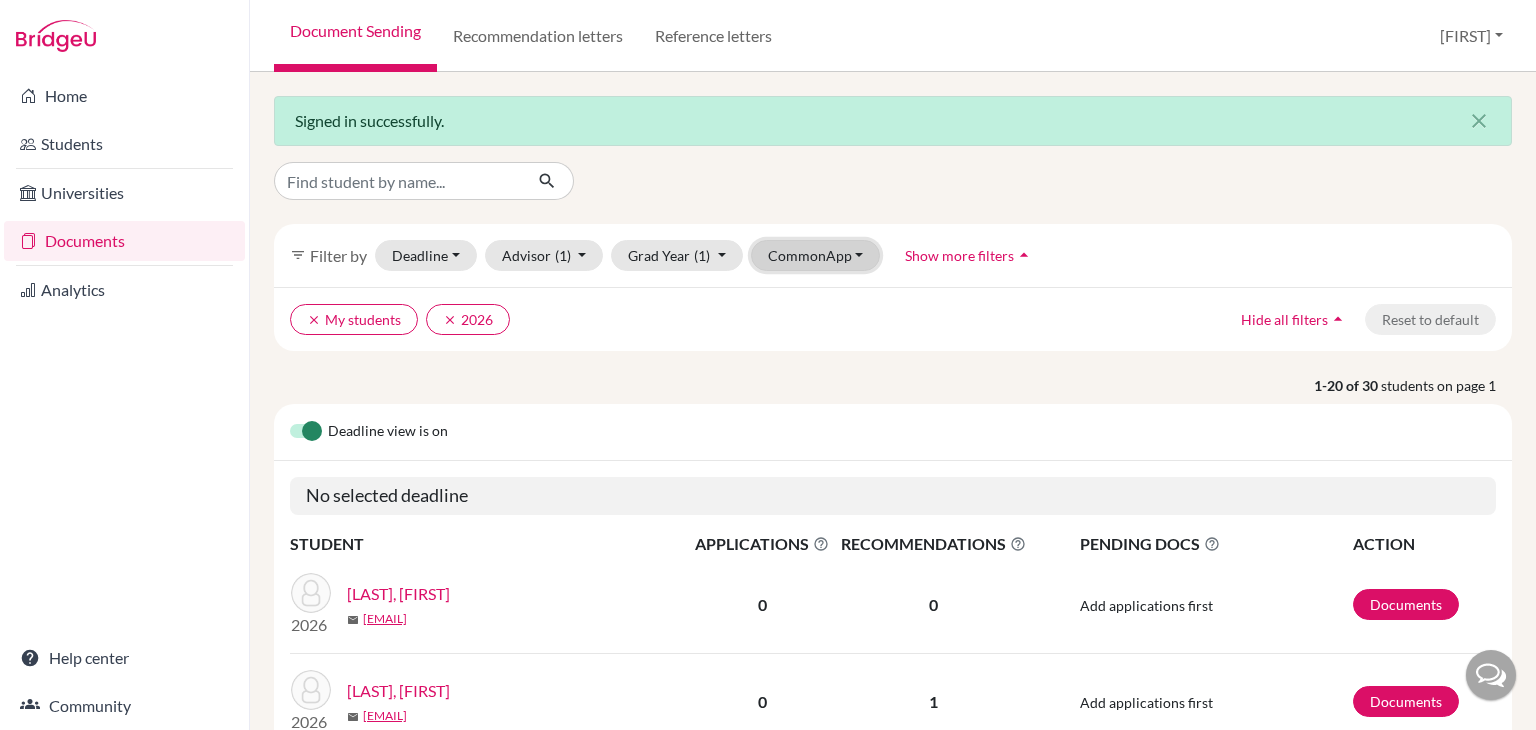 click on "CommonApp" at bounding box center [816, 255] 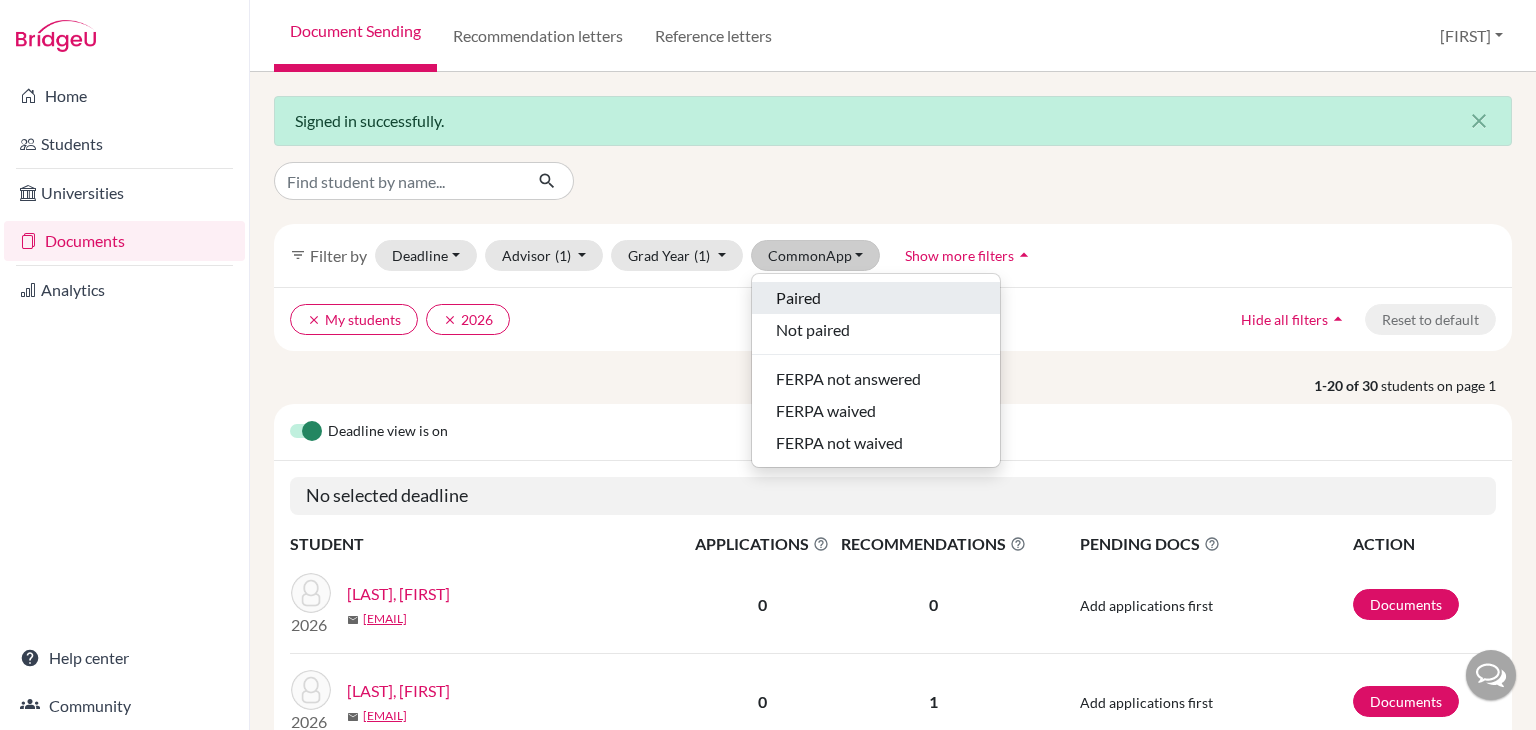 click on "Paired" at bounding box center (798, 298) 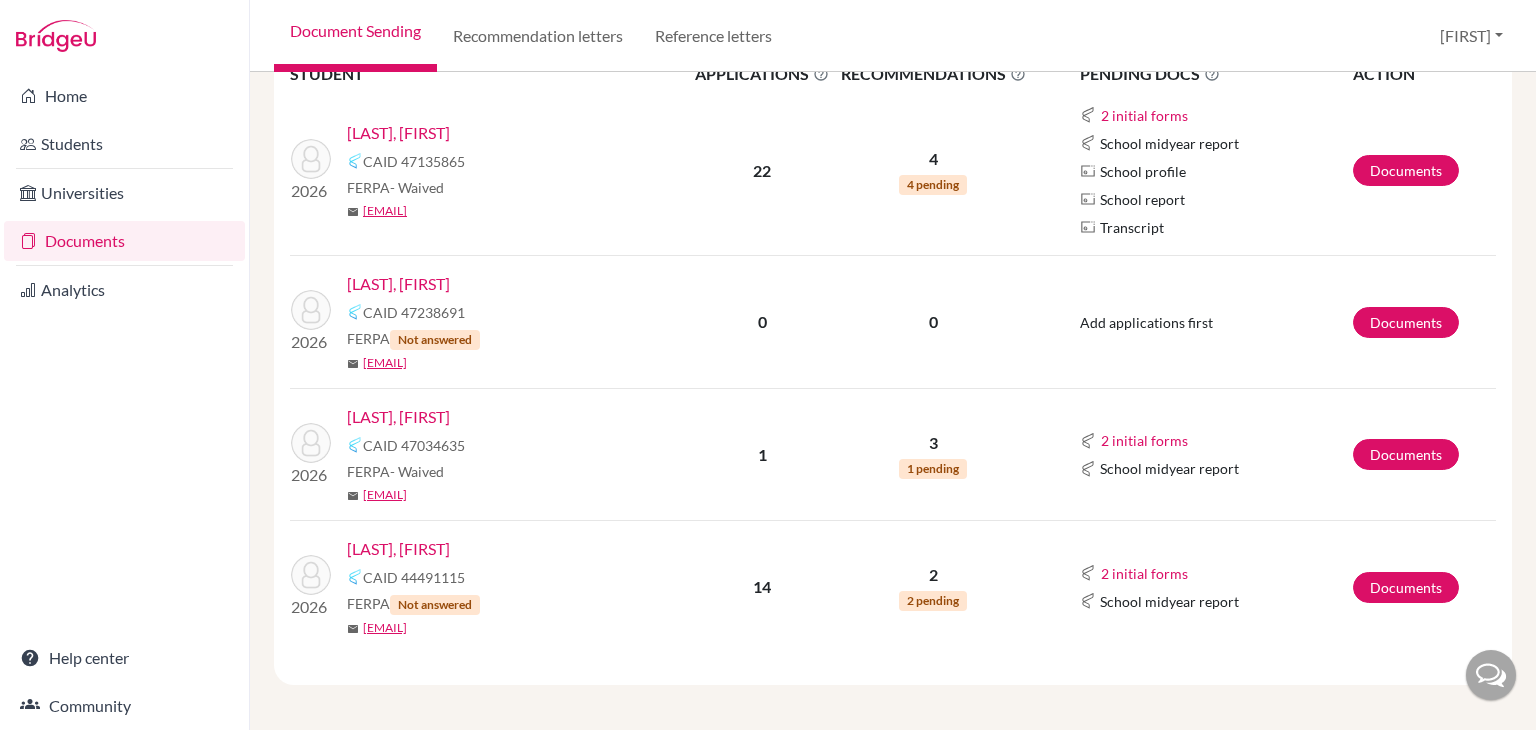 scroll, scrollTop: 0, scrollLeft: 0, axis: both 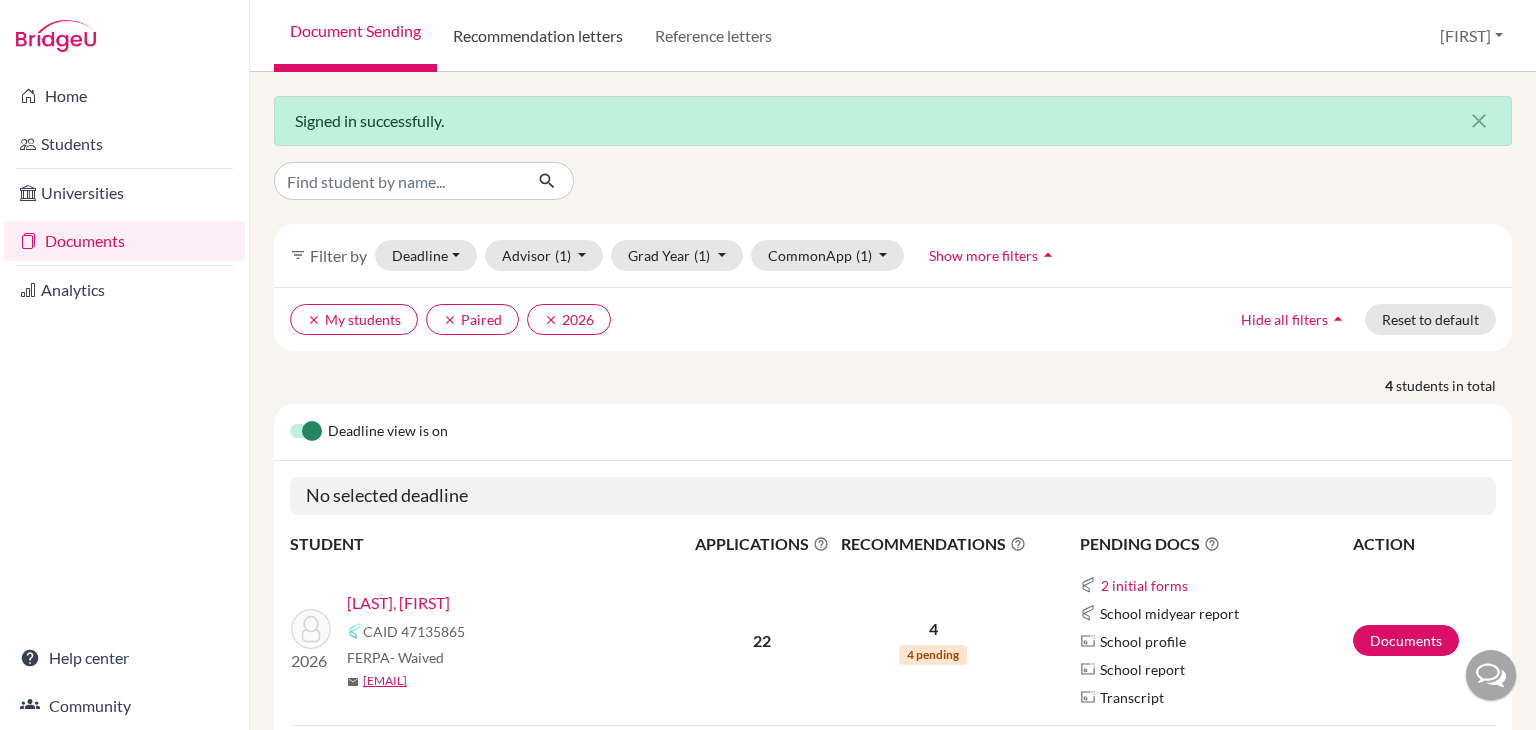 click on "Recommendation letters" at bounding box center [538, 36] 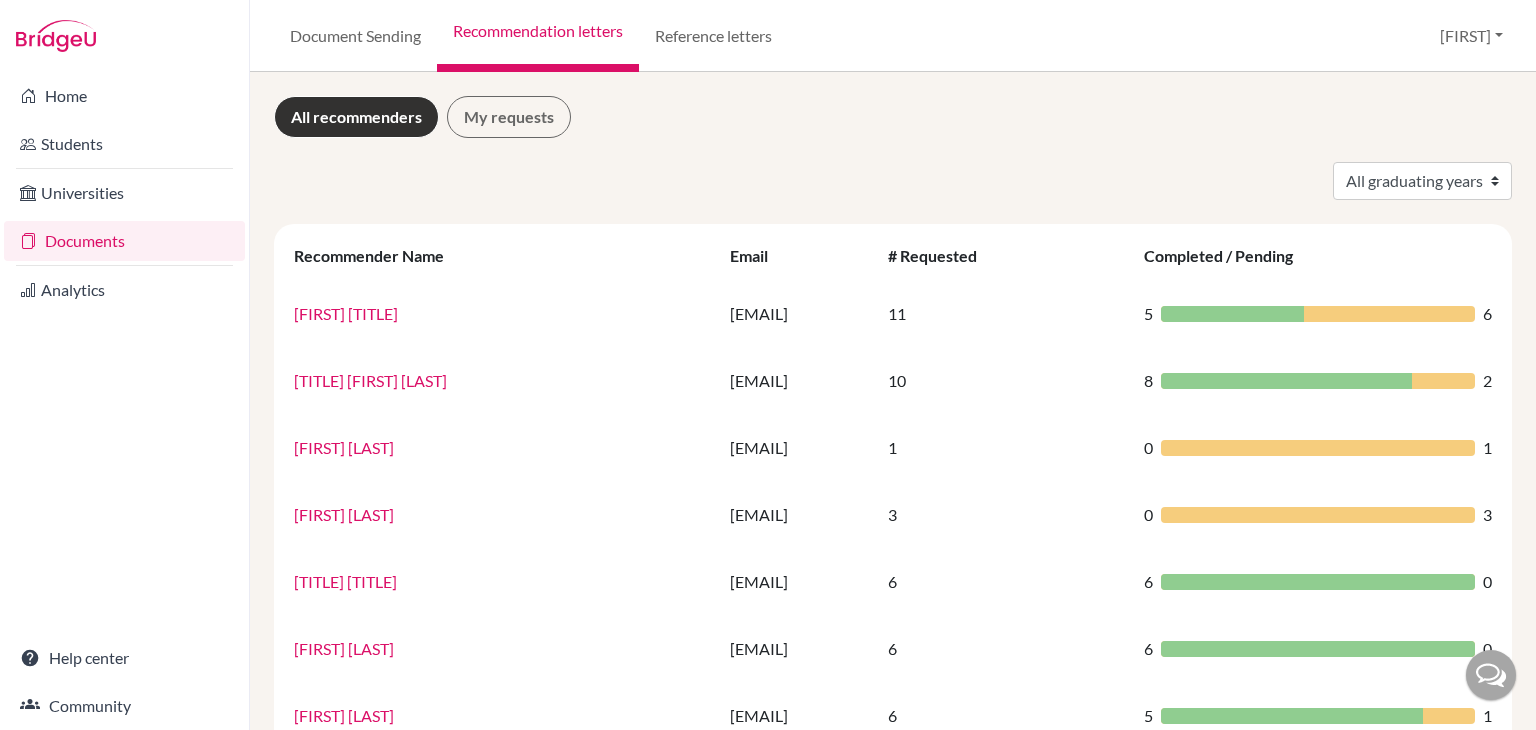 scroll, scrollTop: 0, scrollLeft: 0, axis: both 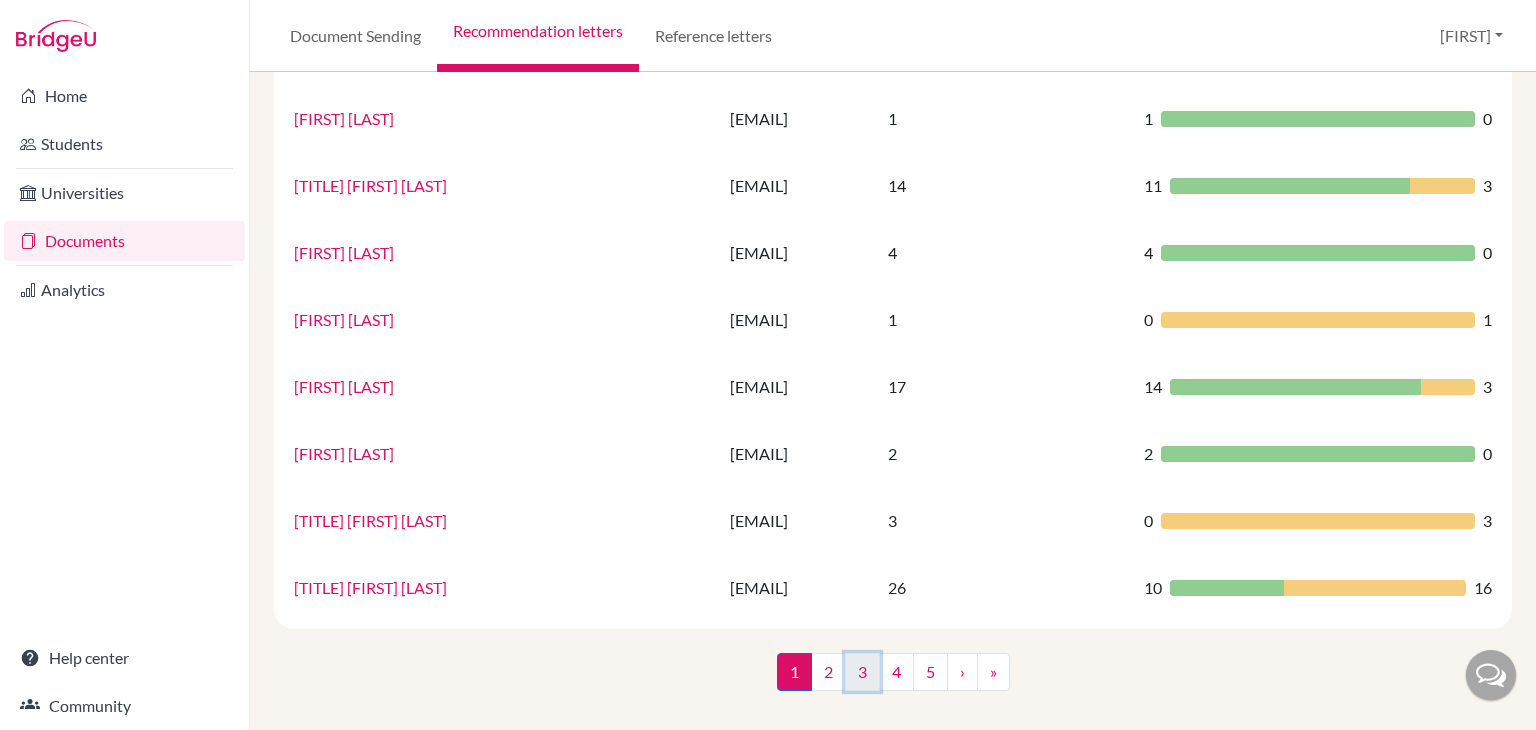 click on "3" at bounding box center [862, 672] 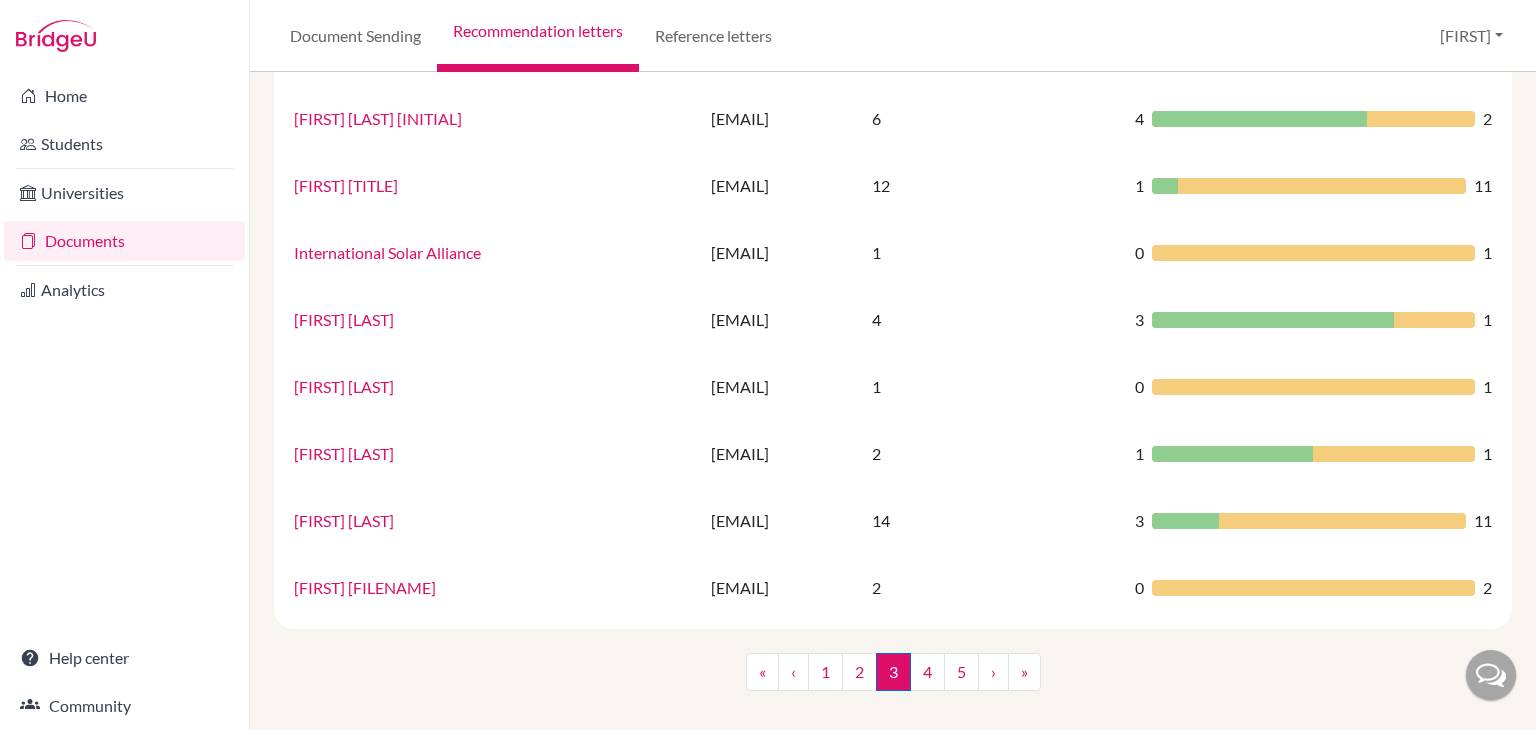 scroll, scrollTop: 1333, scrollLeft: 0, axis: vertical 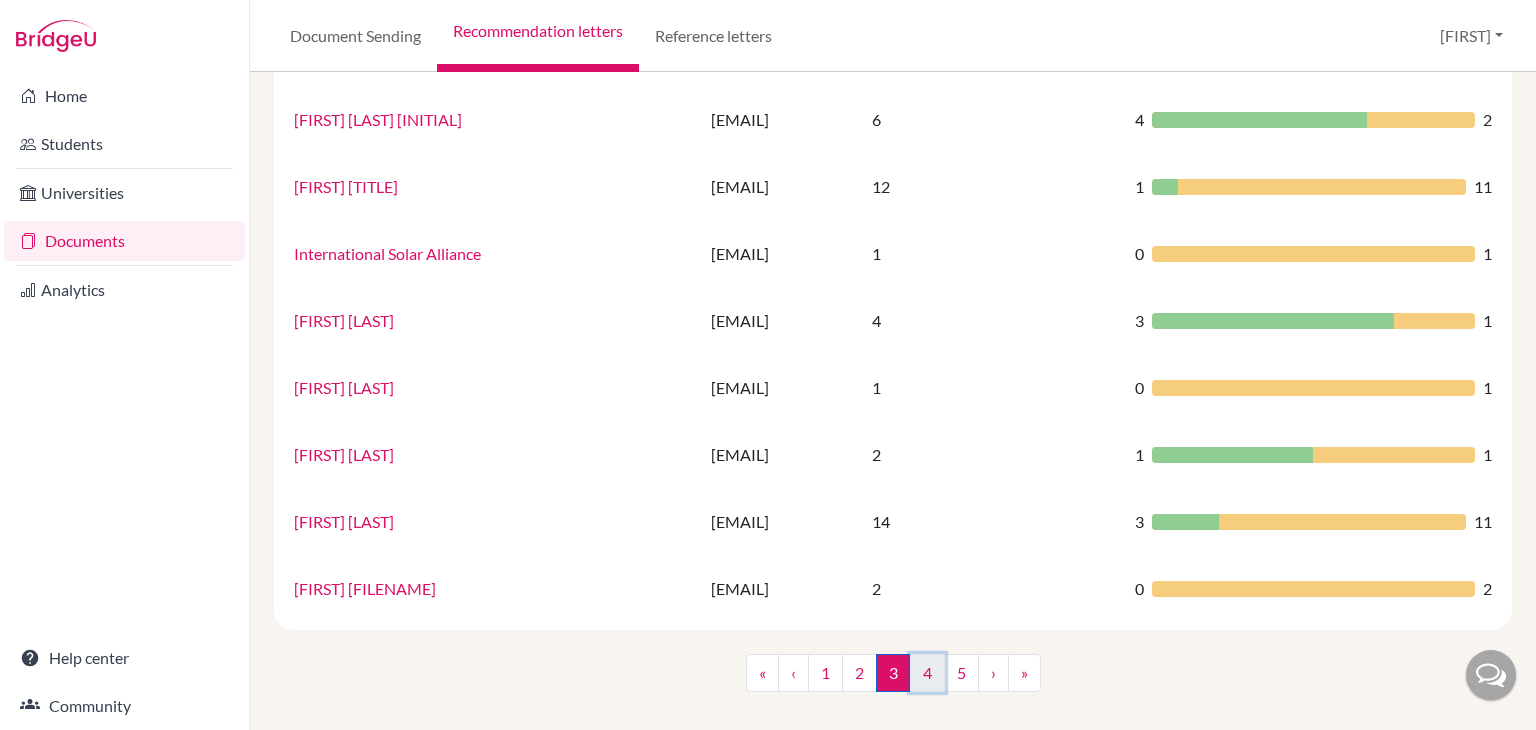 click on "4" at bounding box center [927, 673] 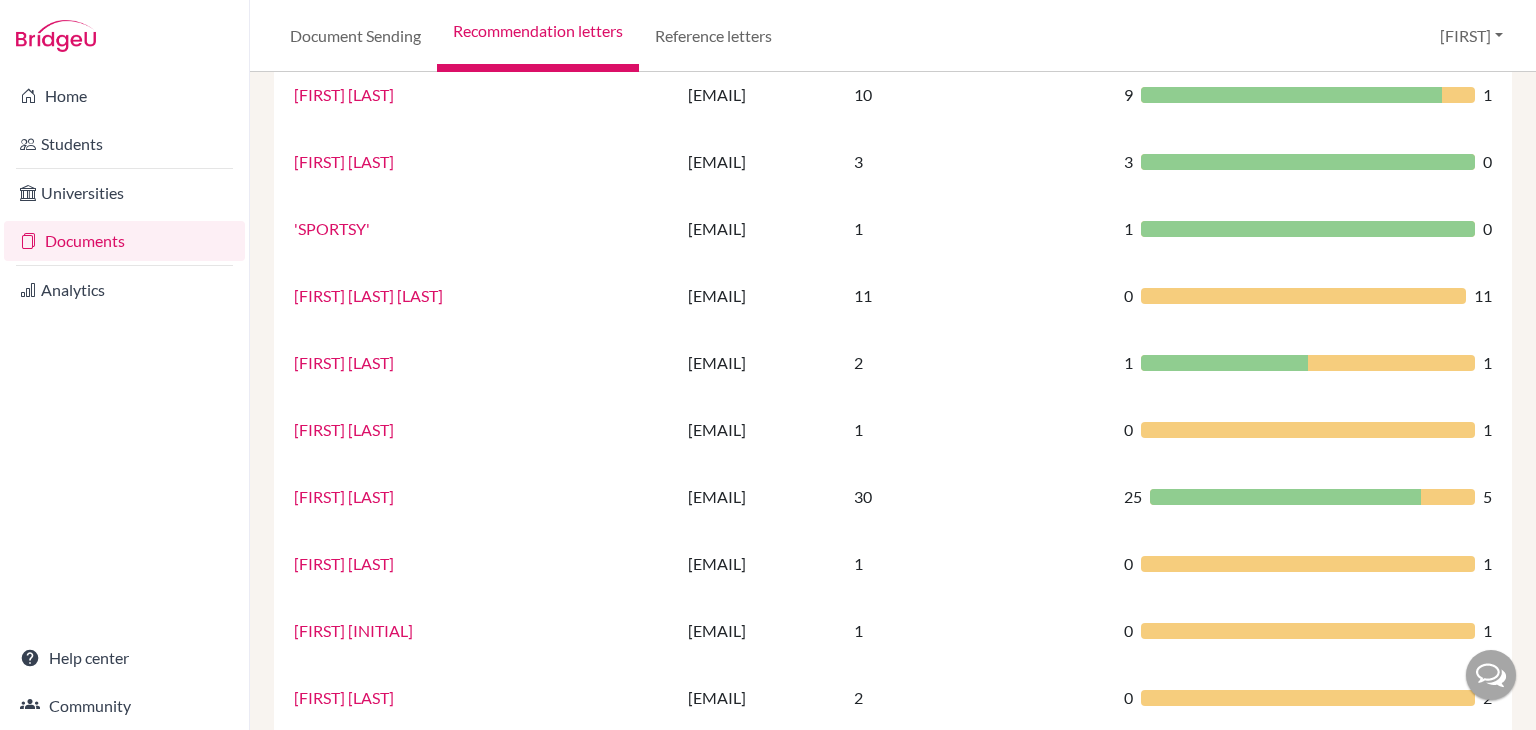 scroll, scrollTop: 553, scrollLeft: 0, axis: vertical 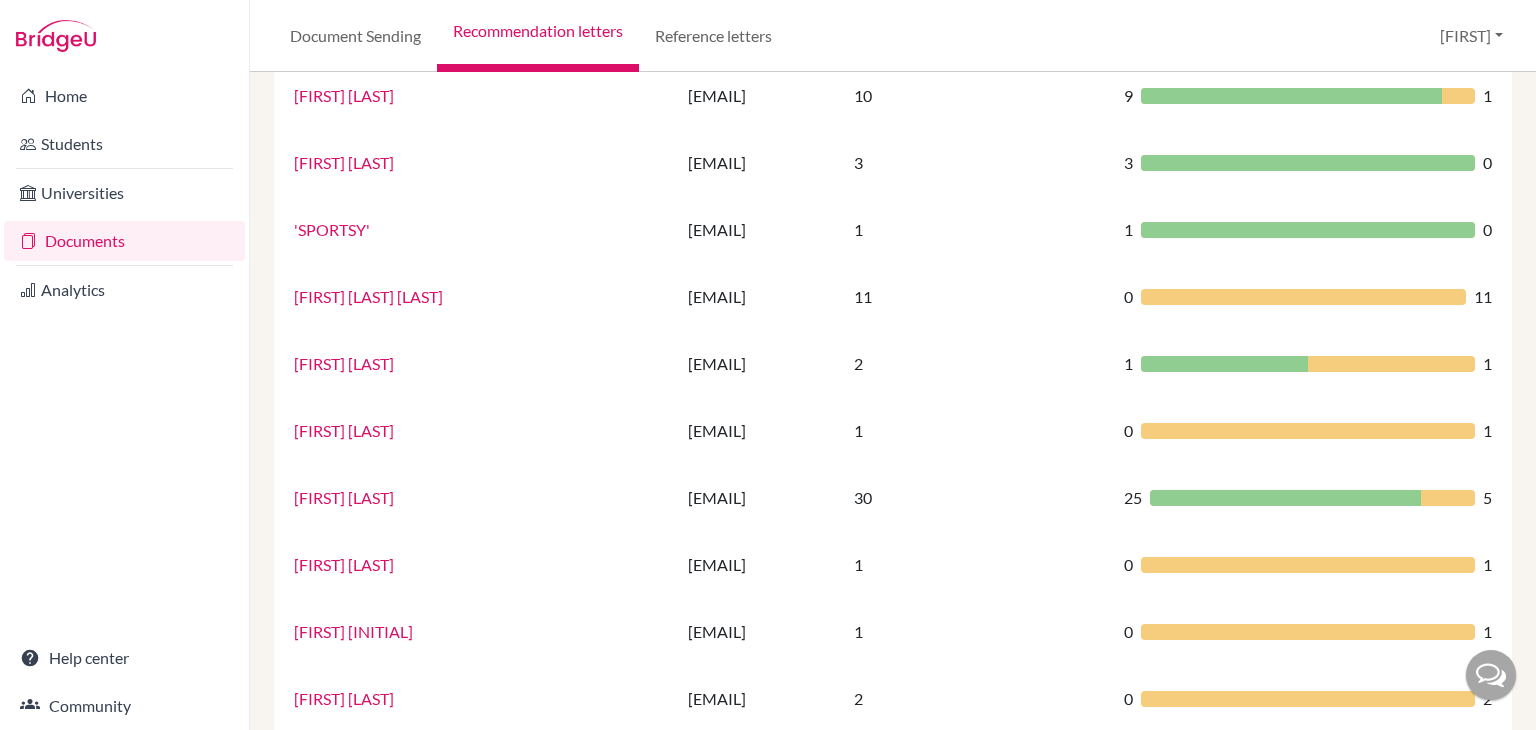 click on "Documents" at bounding box center (124, 241) 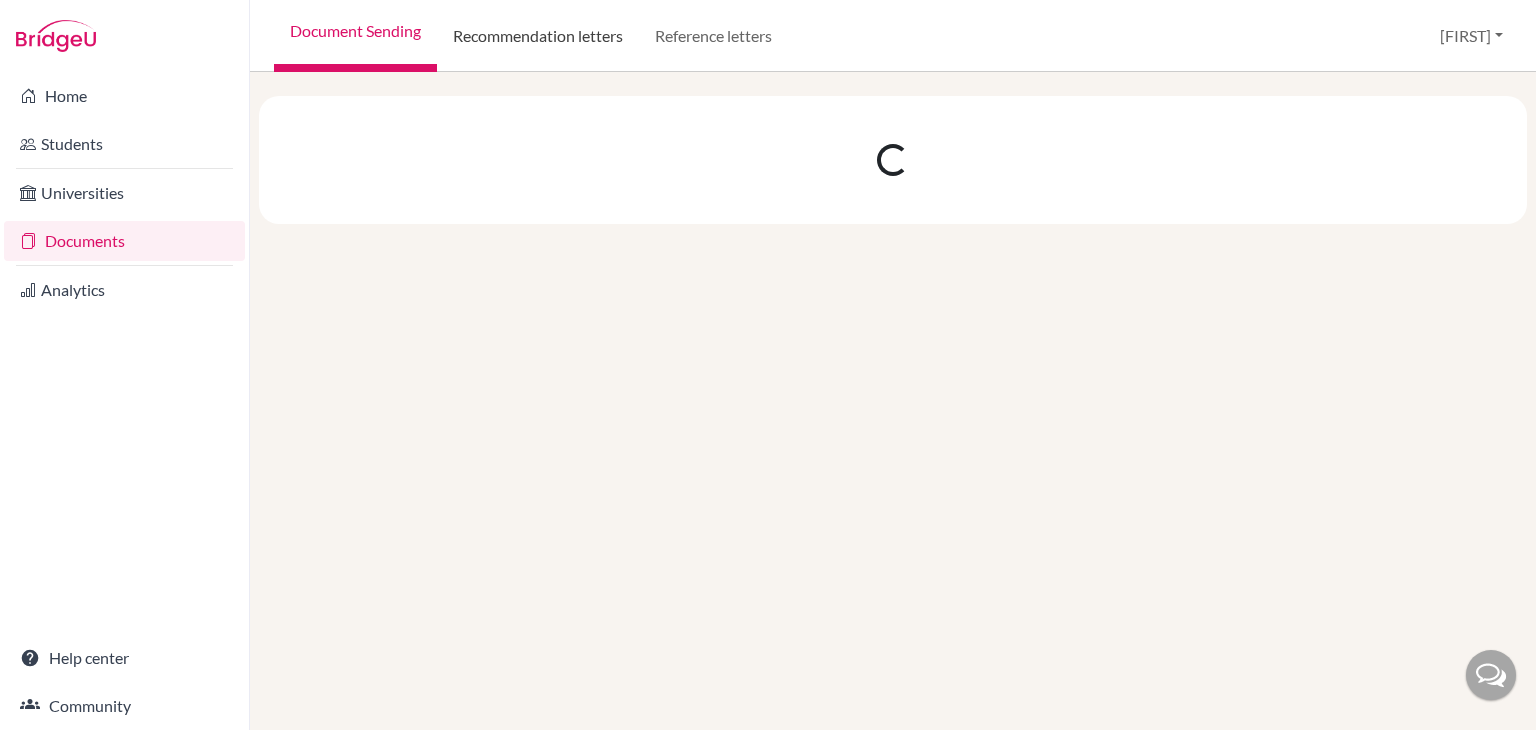 scroll, scrollTop: 0, scrollLeft: 0, axis: both 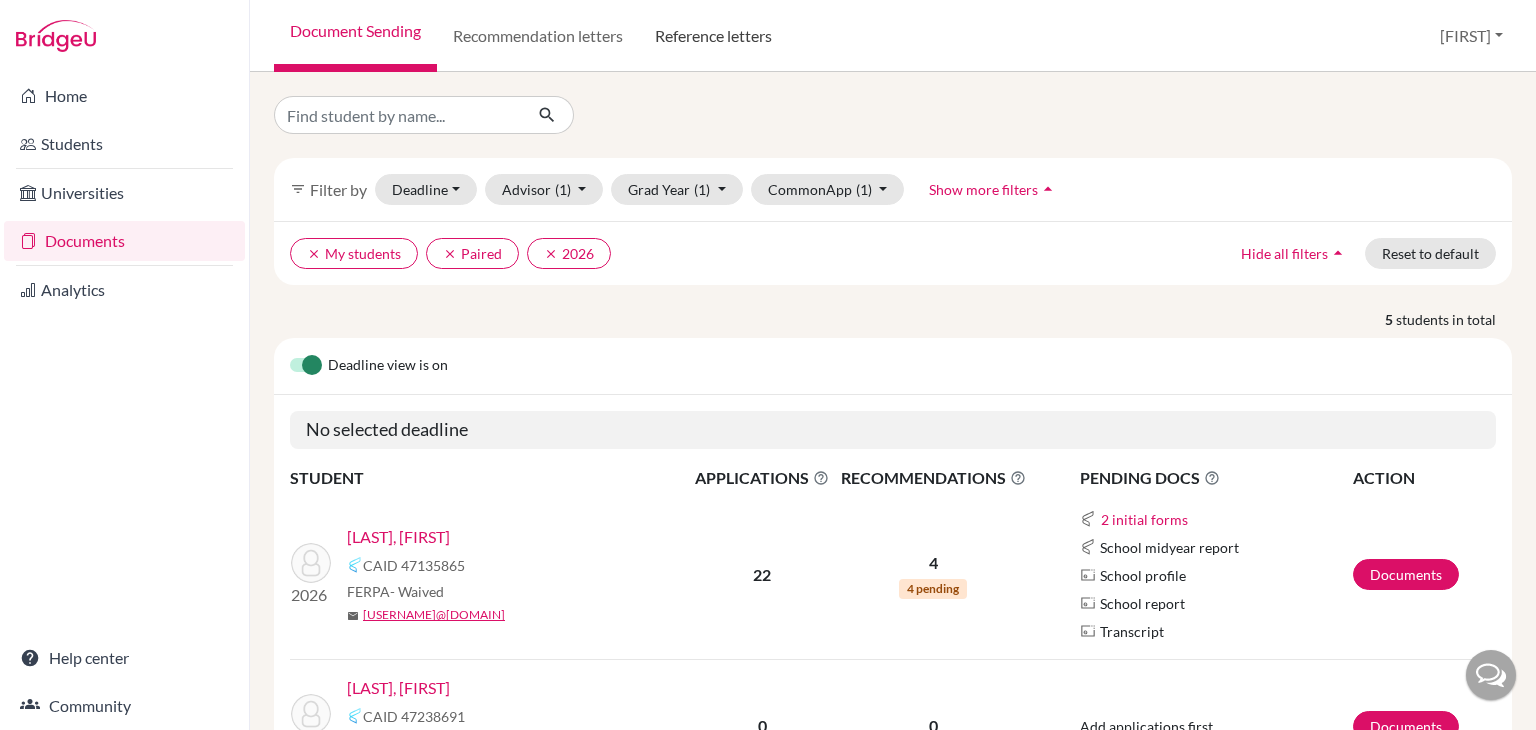 click on "Reference letters" at bounding box center [713, 36] 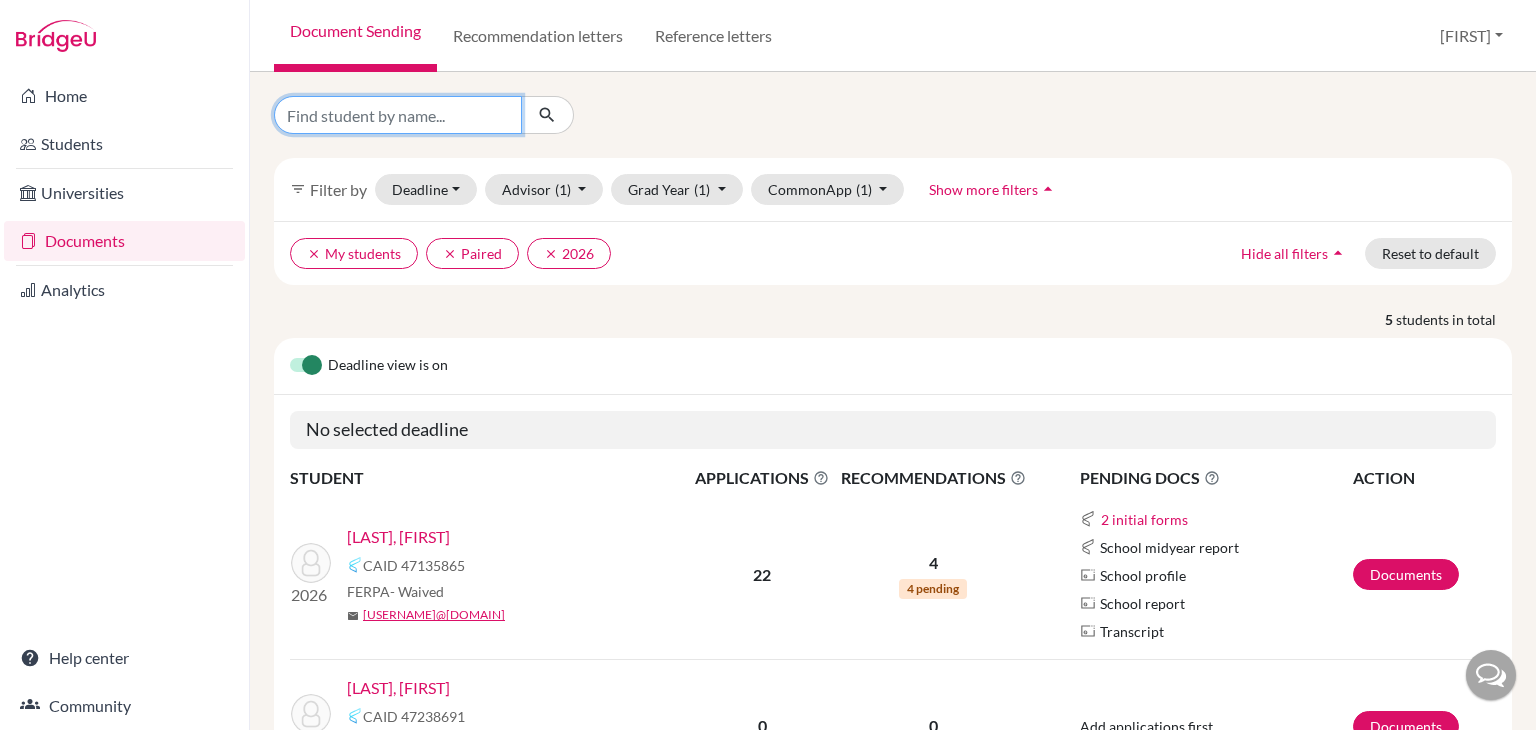 click at bounding box center (398, 115) 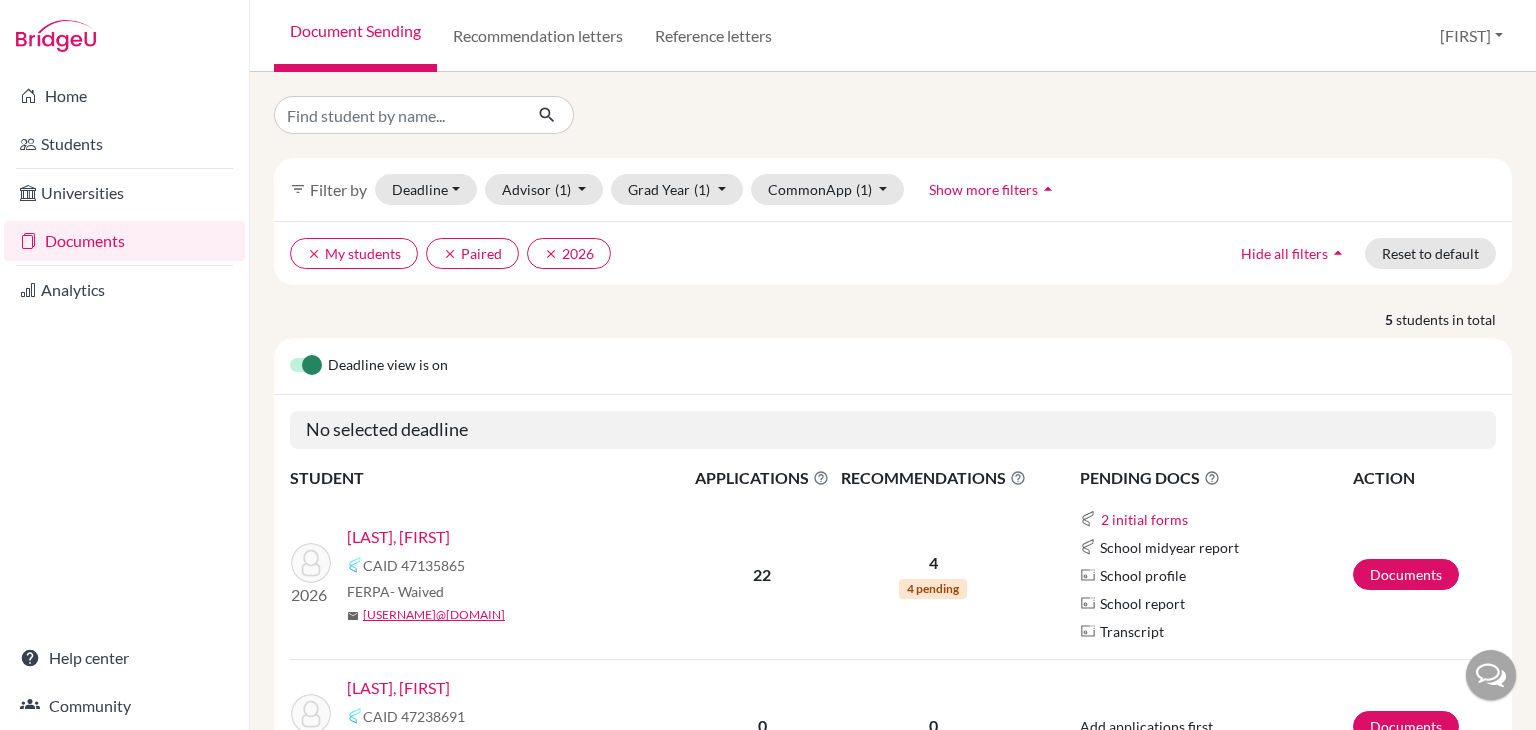 click at bounding box center [893, 115] 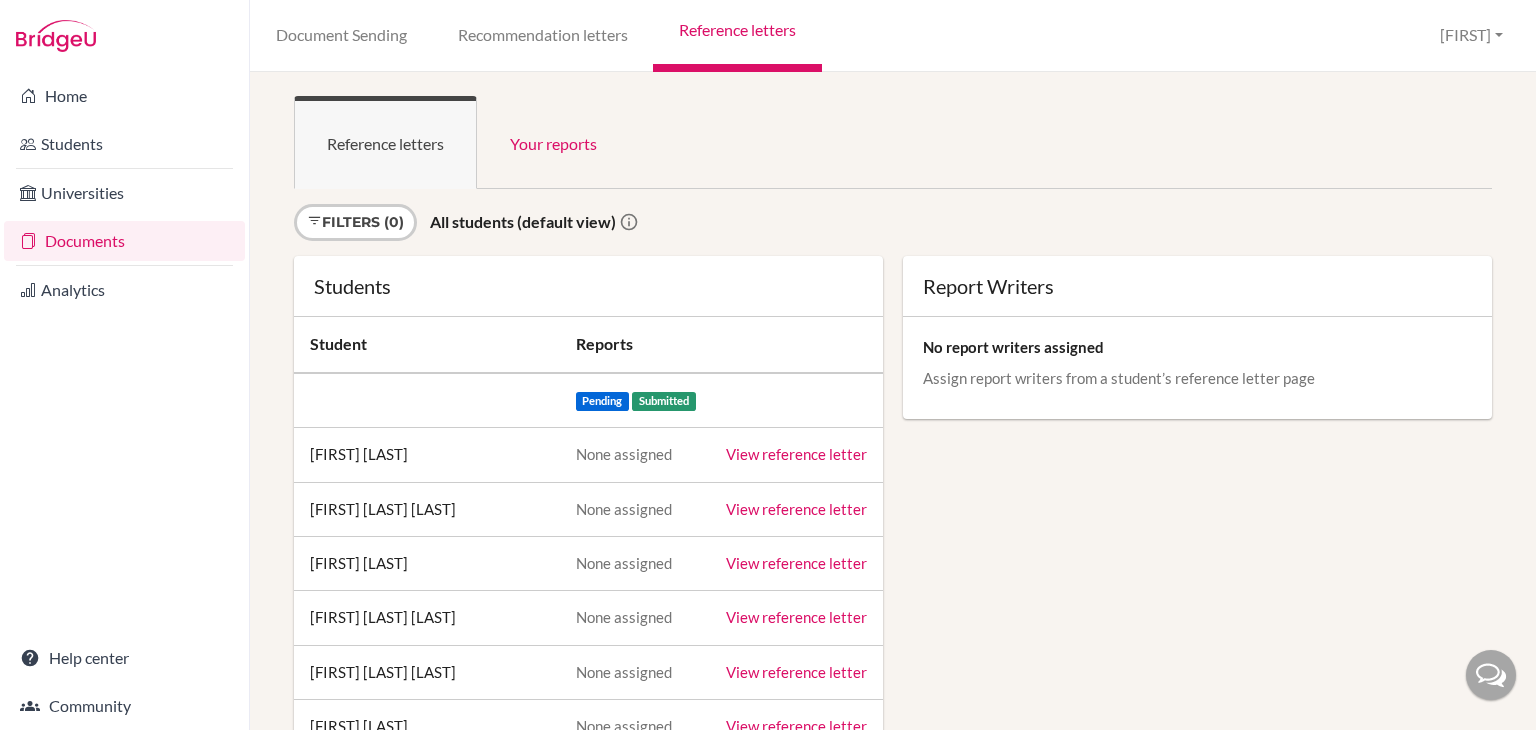 scroll, scrollTop: 0, scrollLeft: 0, axis: both 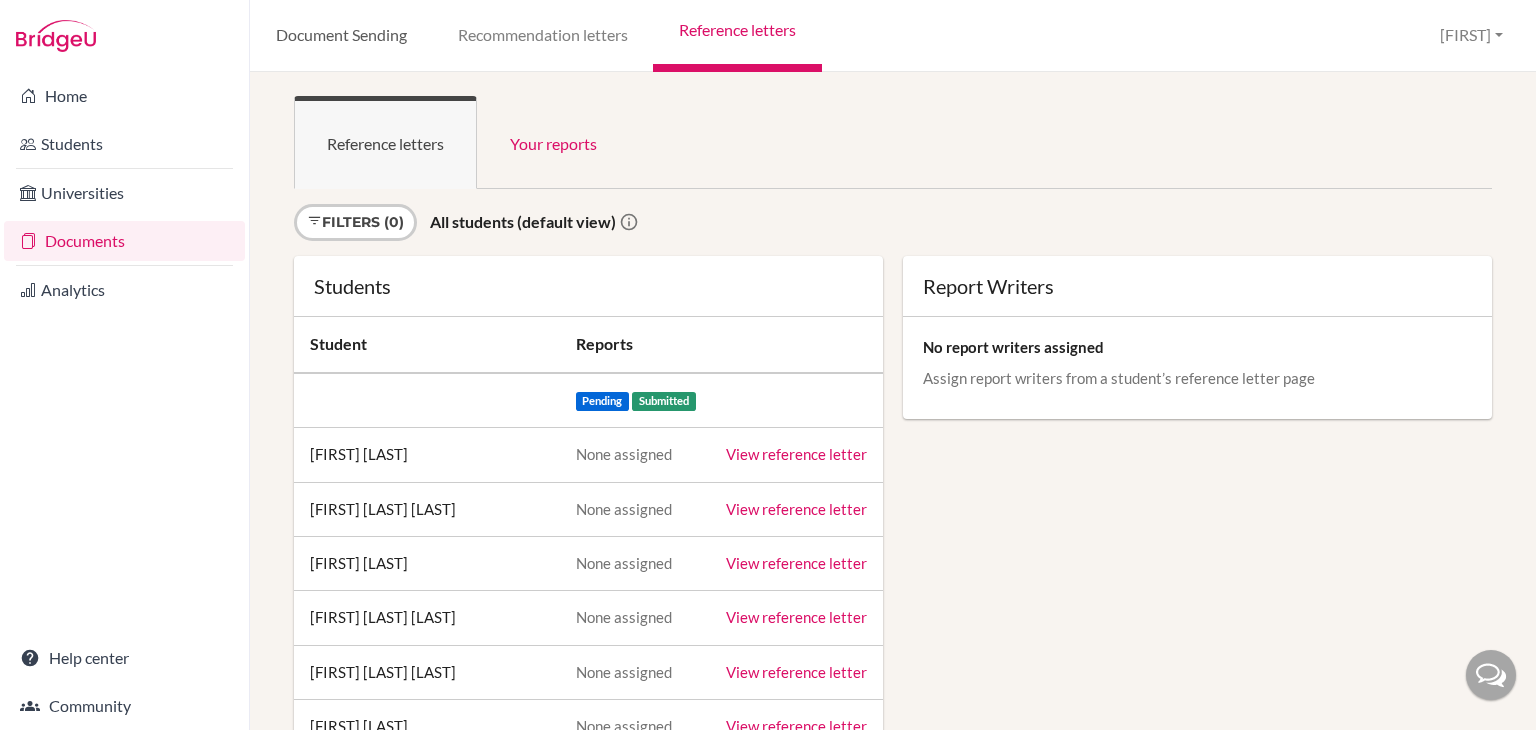 click on "Document Sending" at bounding box center (341, 36) 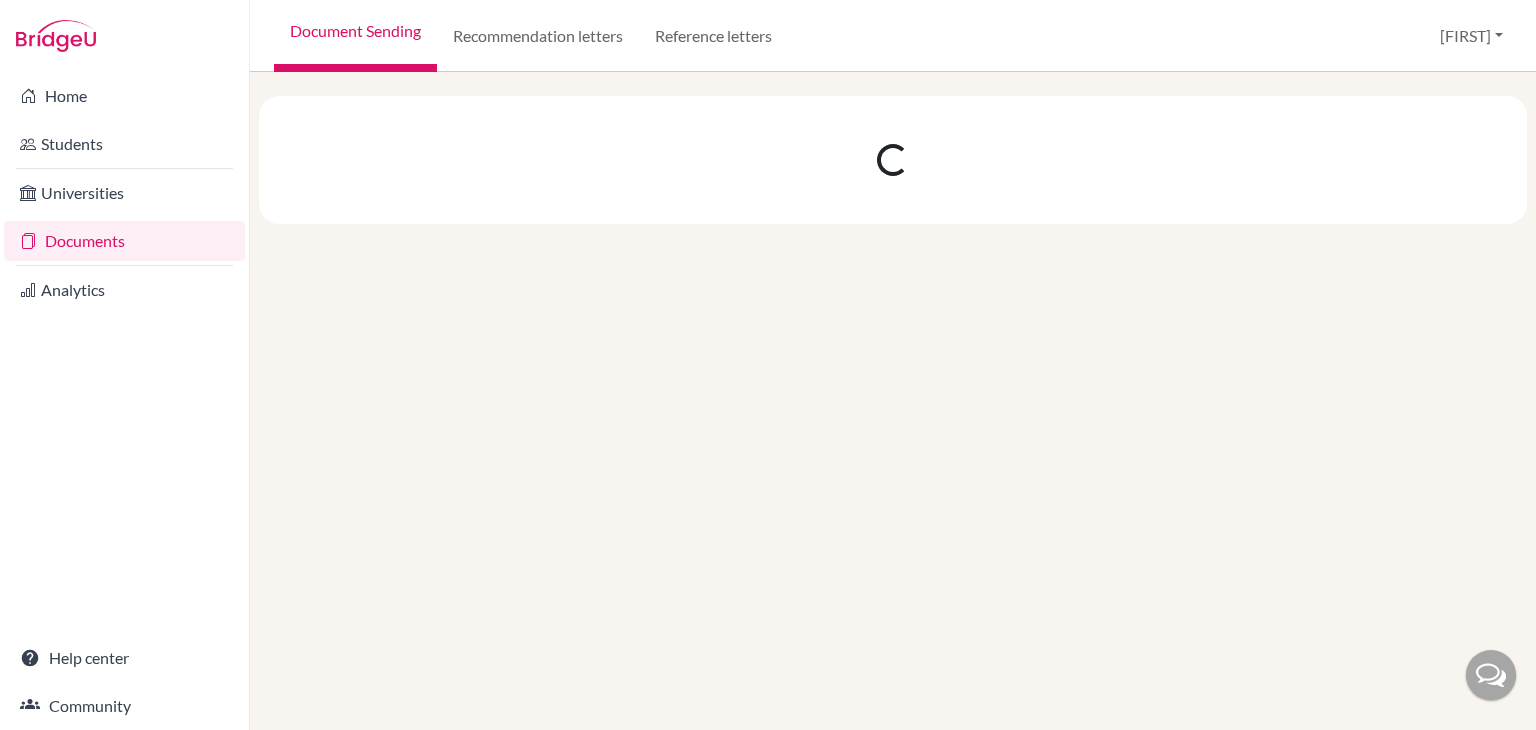 scroll, scrollTop: 0, scrollLeft: 0, axis: both 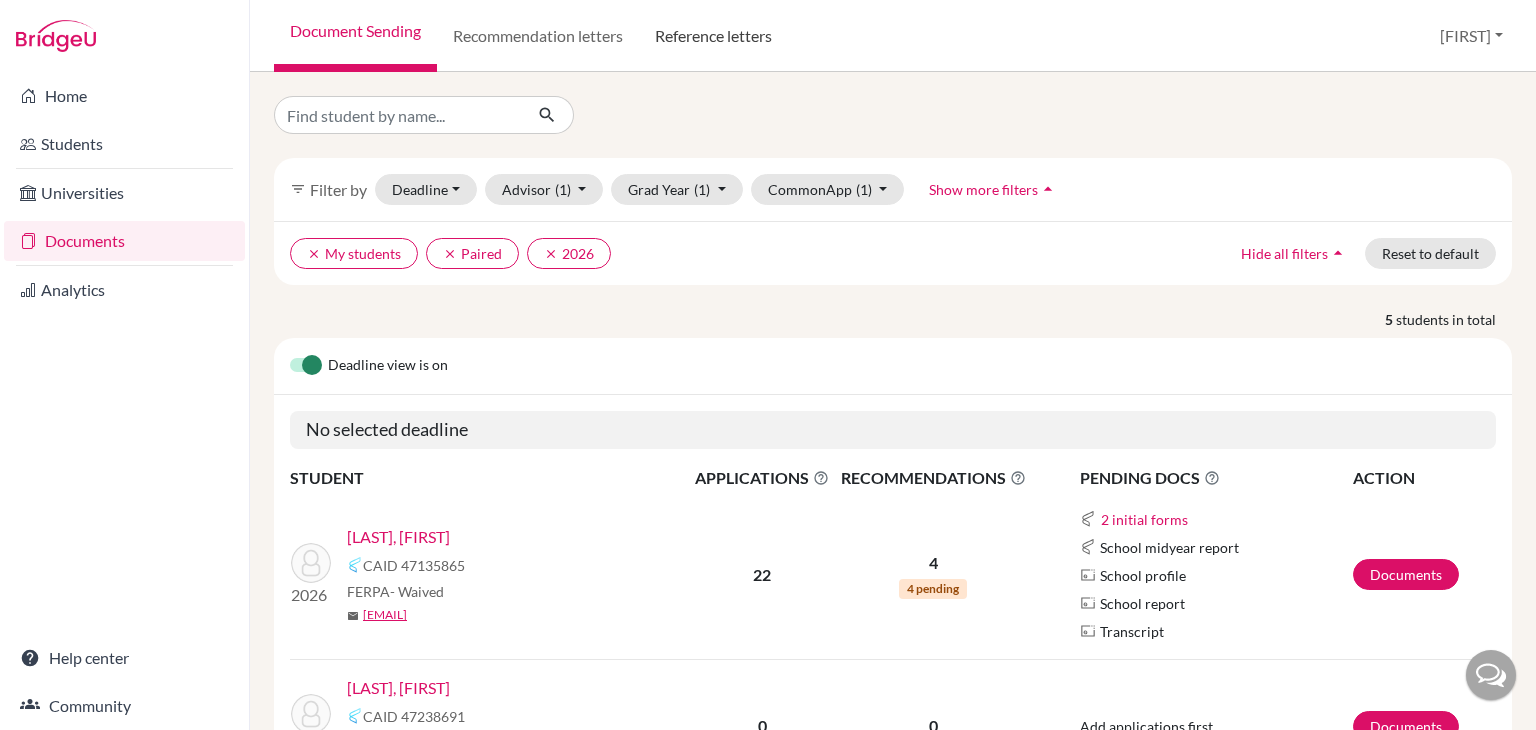 click on "Reference letters" at bounding box center (713, 36) 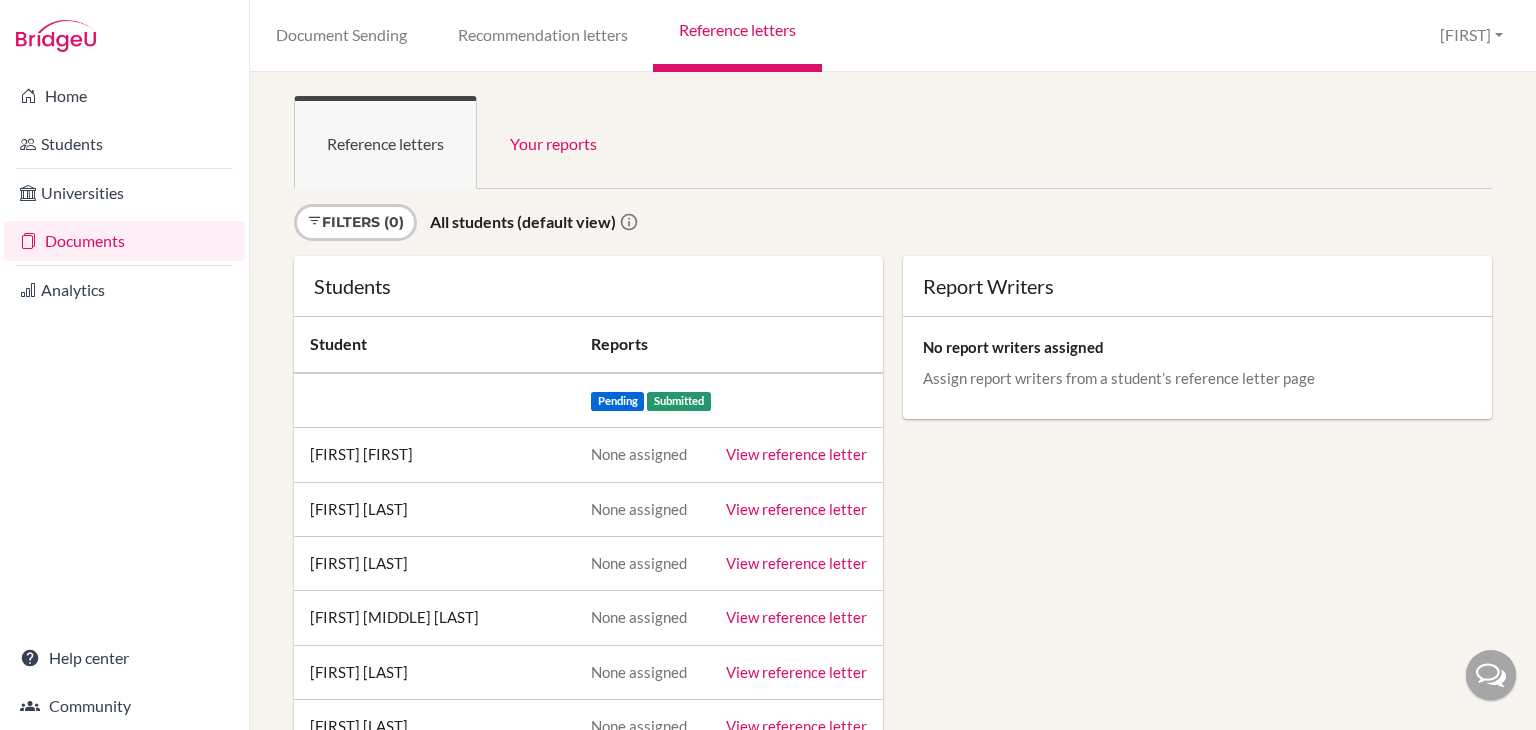 scroll, scrollTop: 0, scrollLeft: 0, axis: both 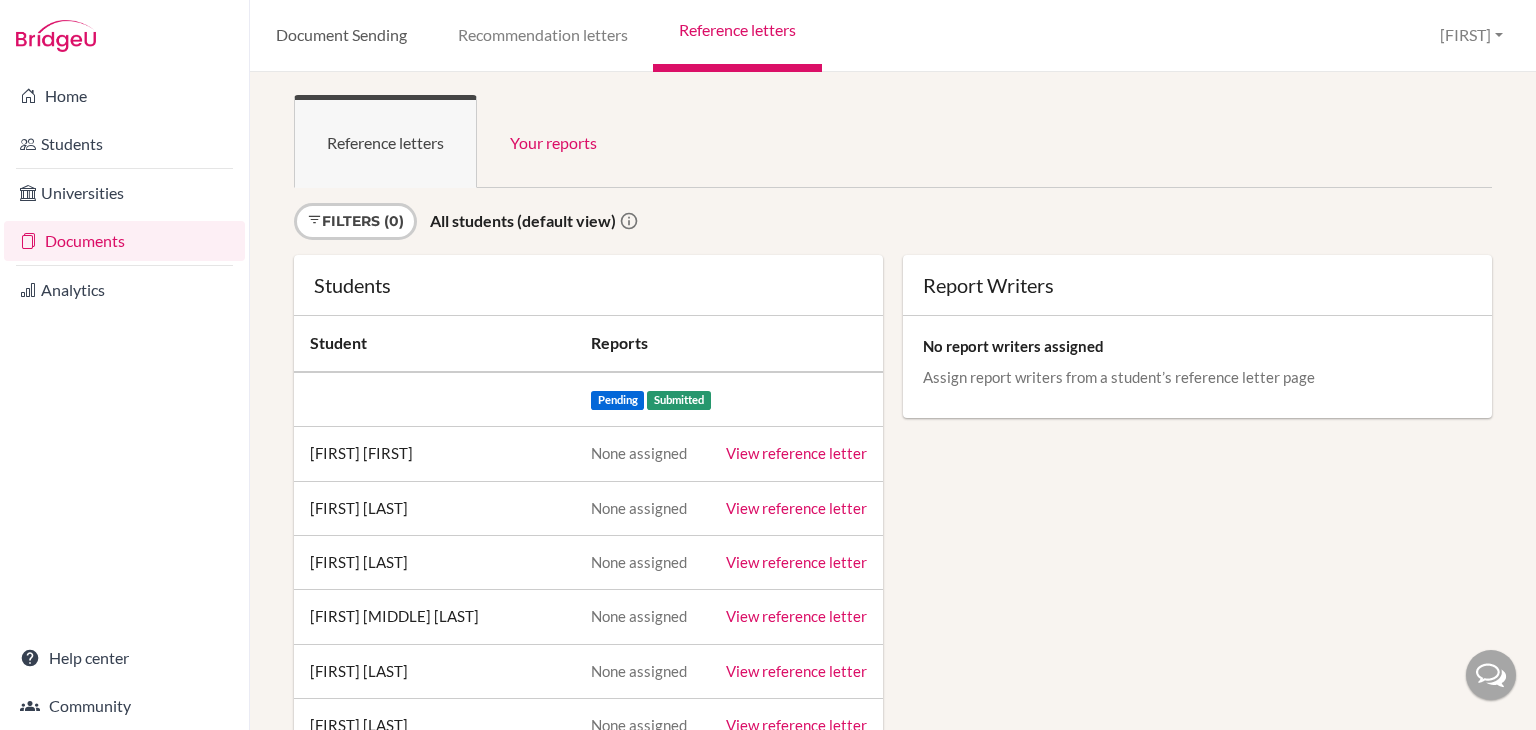 click on "Document Sending" at bounding box center [341, 36] 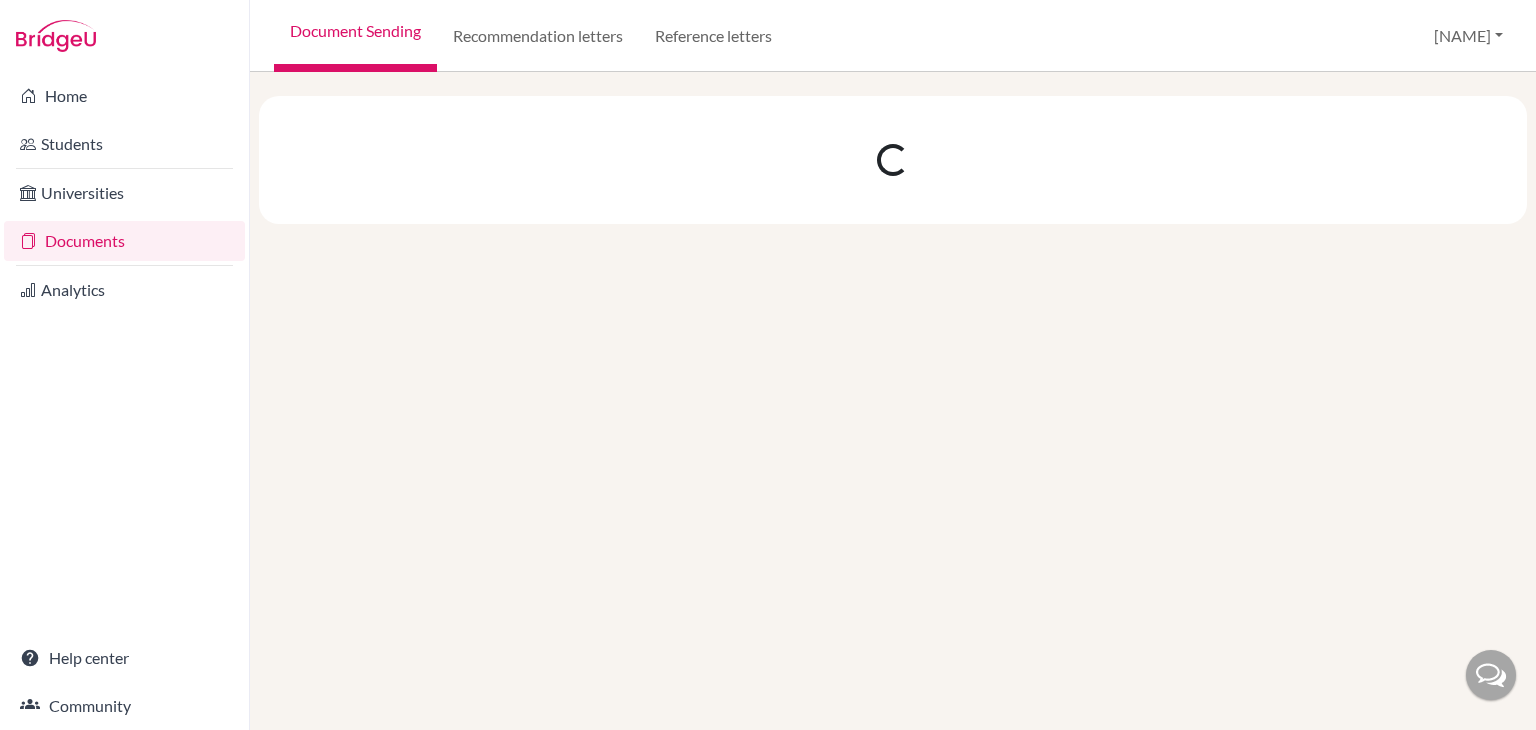 scroll, scrollTop: 0, scrollLeft: 0, axis: both 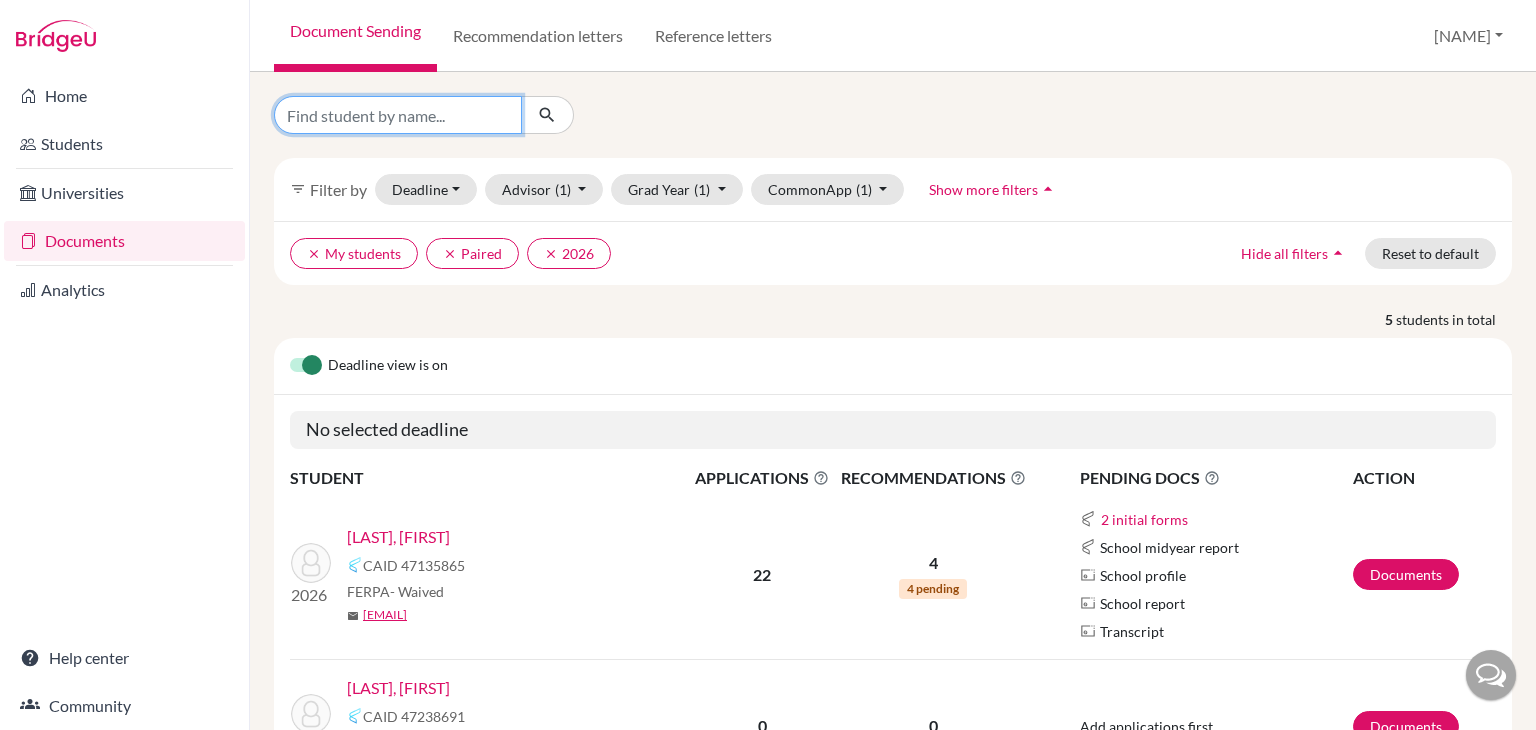 click at bounding box center [398, 115] 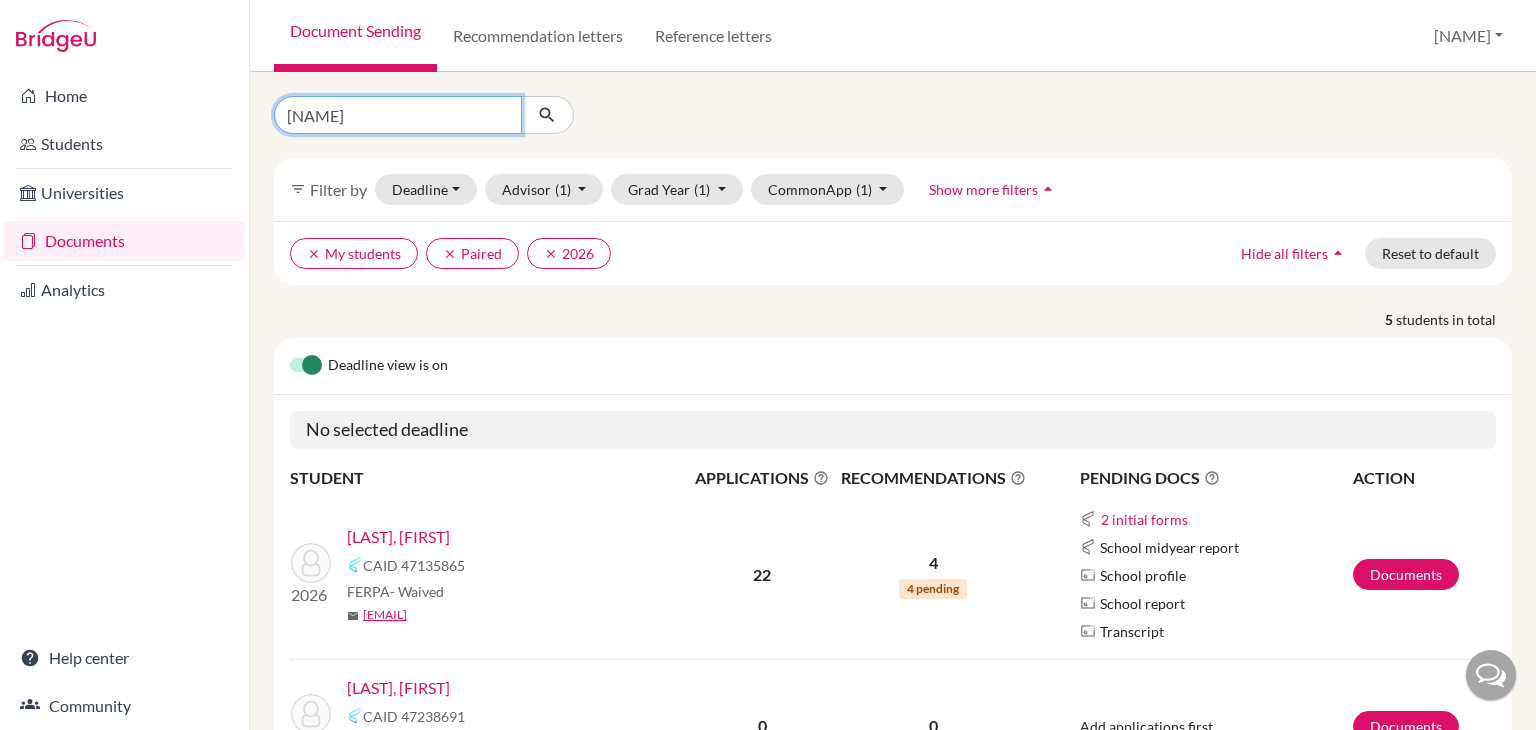 type on "aadya" 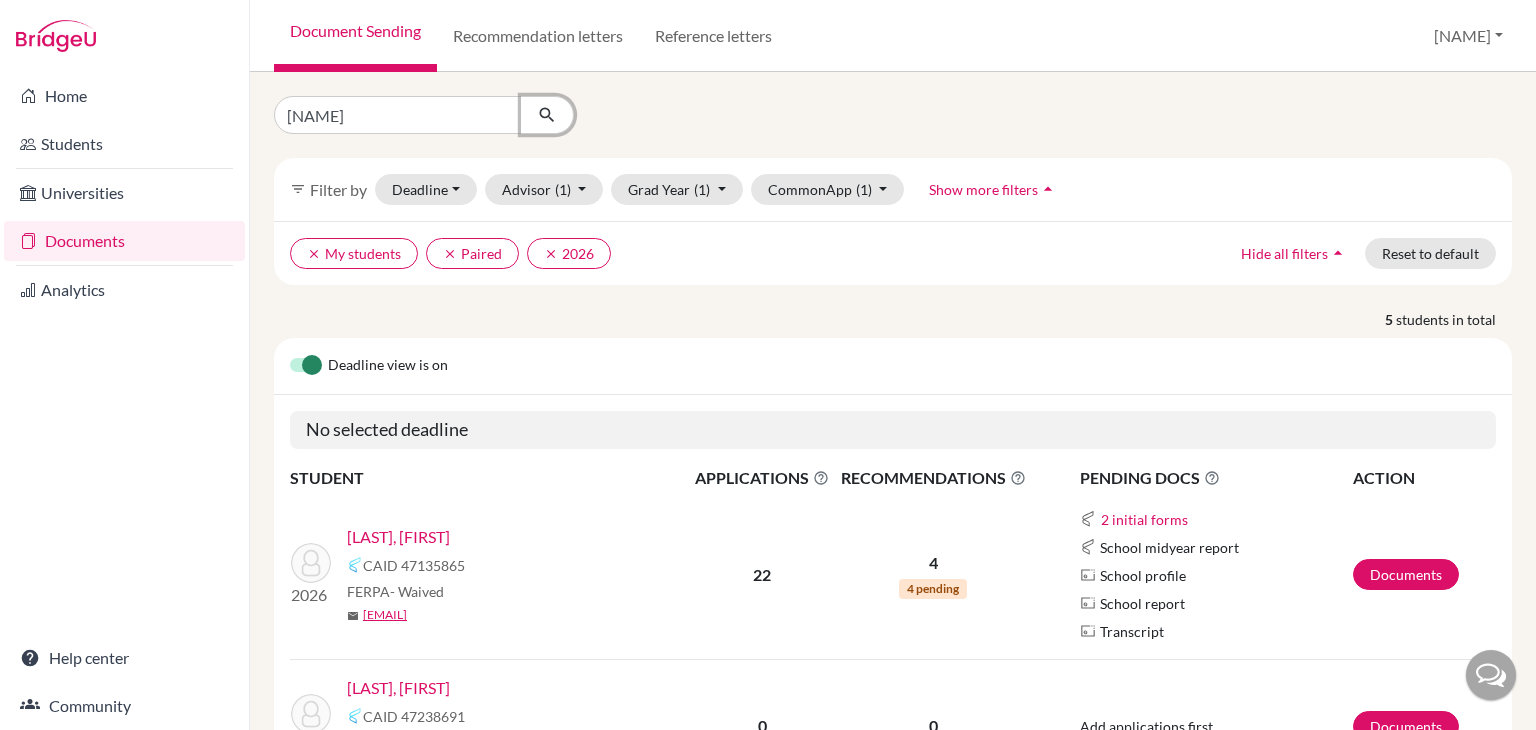 click at bounding box center [547, 115] 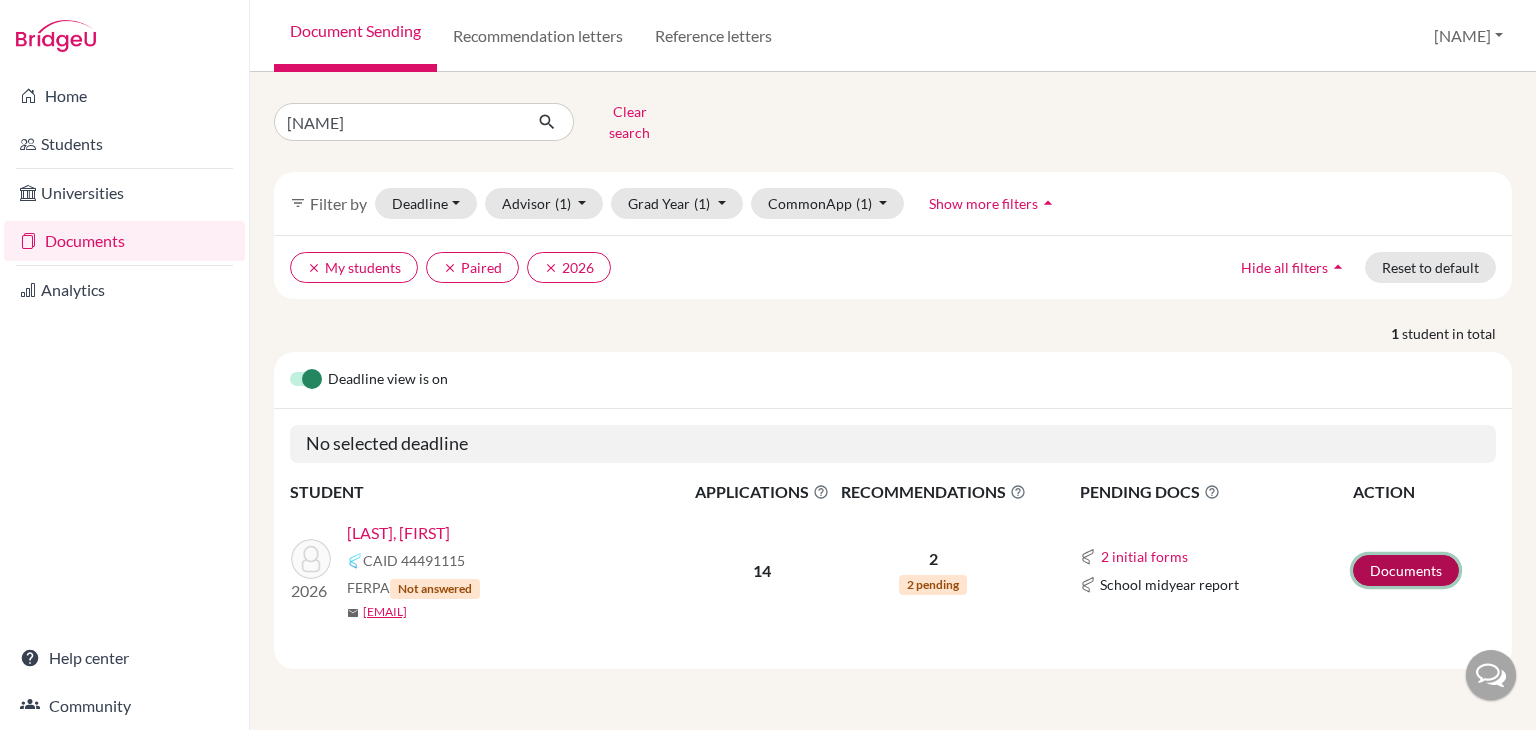 click on "Documents" at bounding box center (1406, 570) 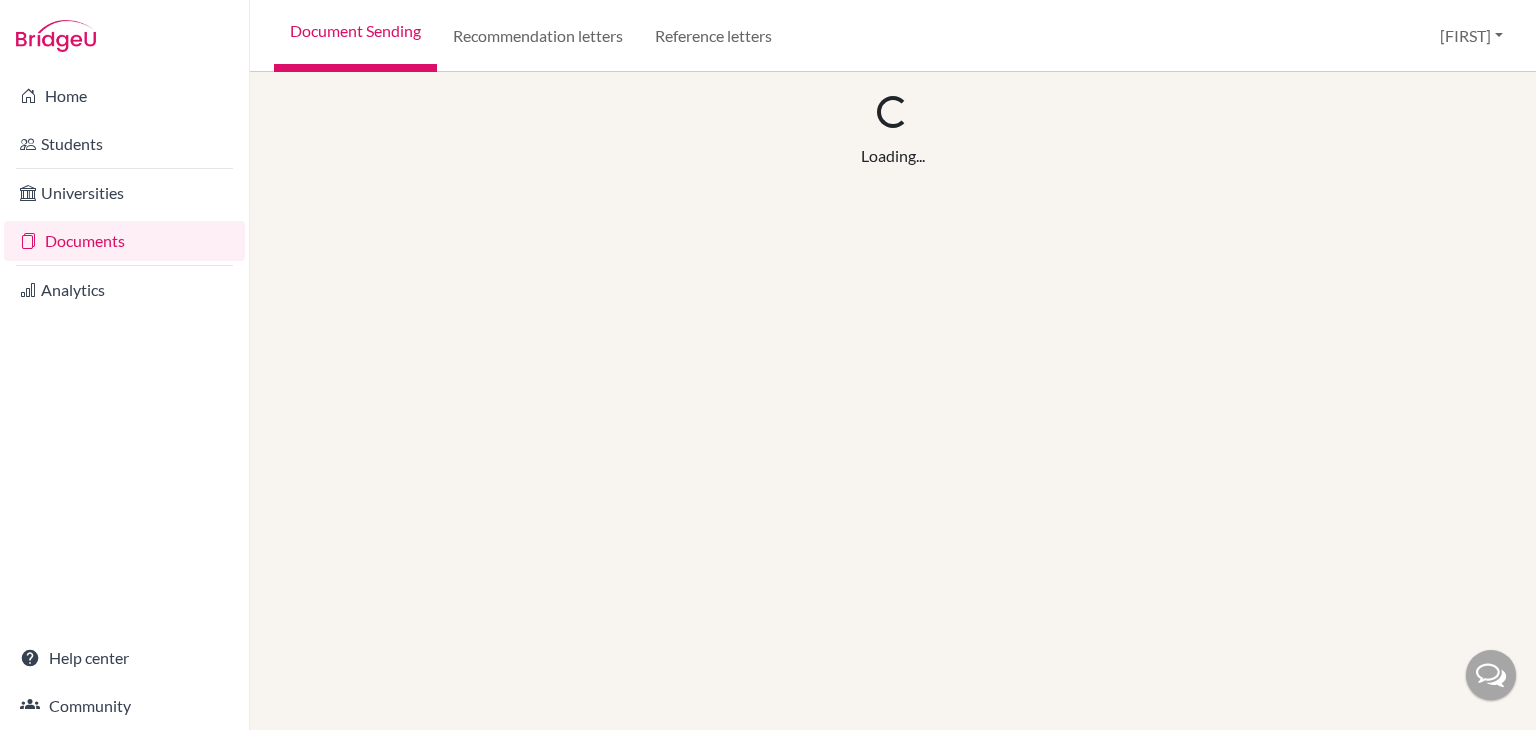 scroll, scrollTop: 0, scrollLeft: 0, axis: both 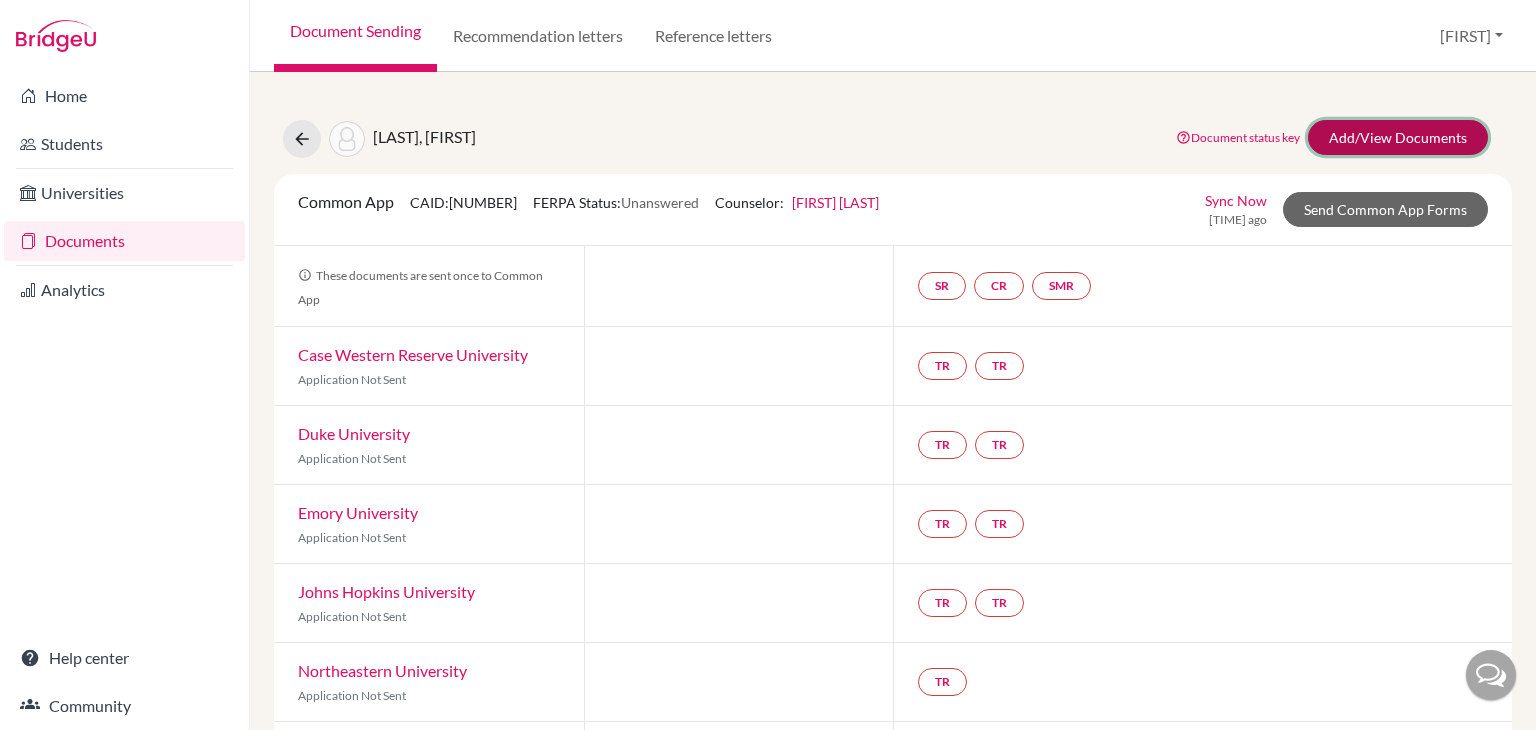 click on "Add/View Documents" at bounding box center (1398, 137) 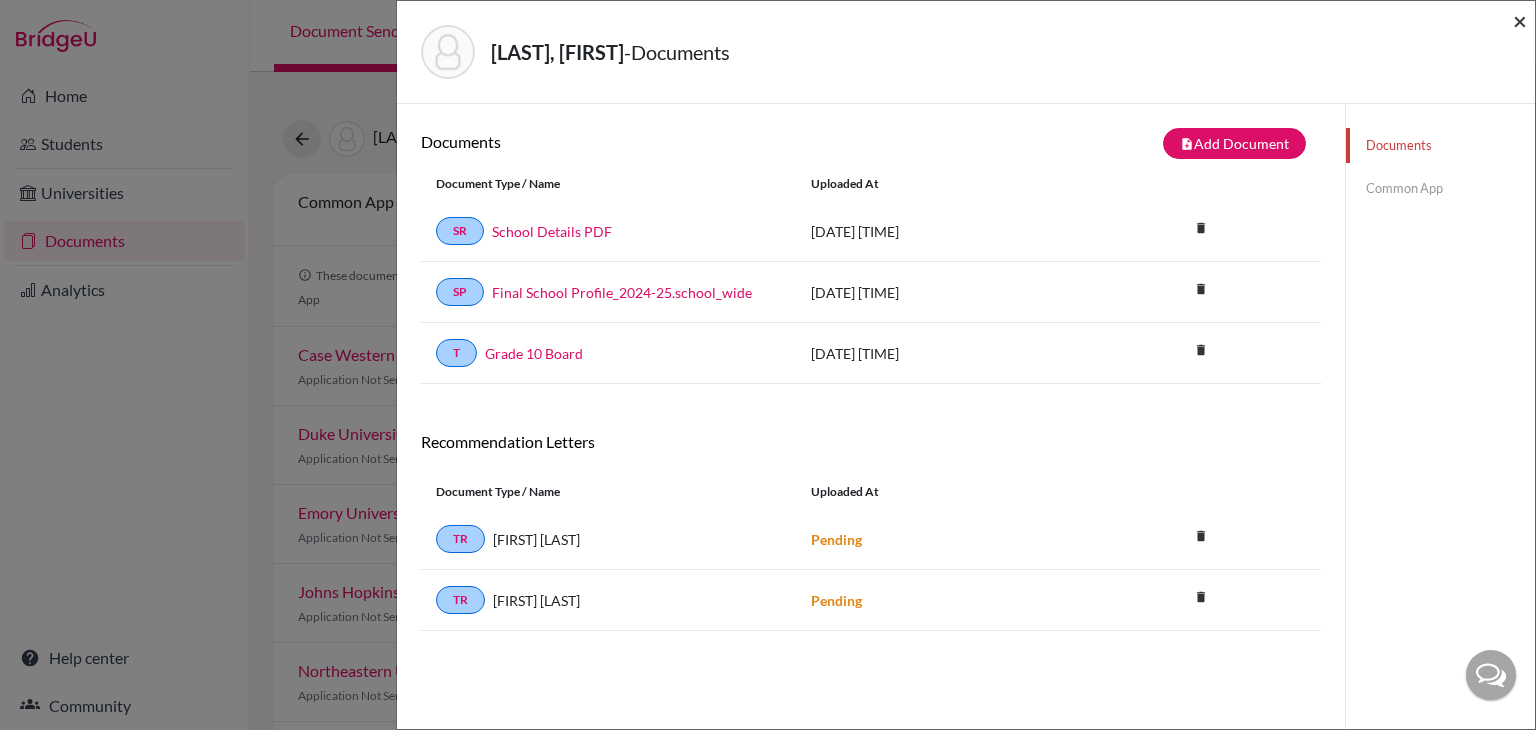 click on "×" at bounding box center (1520, 20) 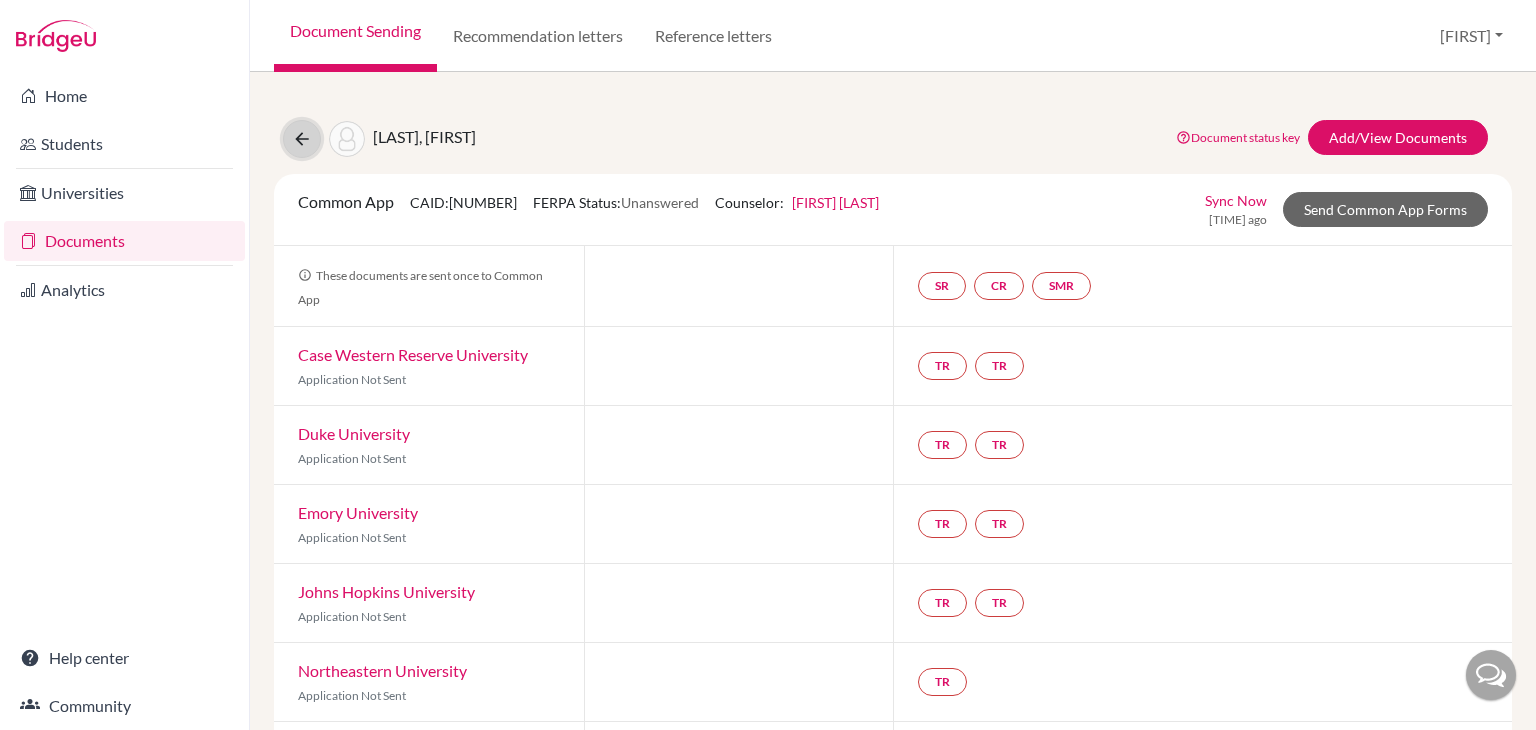 click at bounding box center [302, 139] 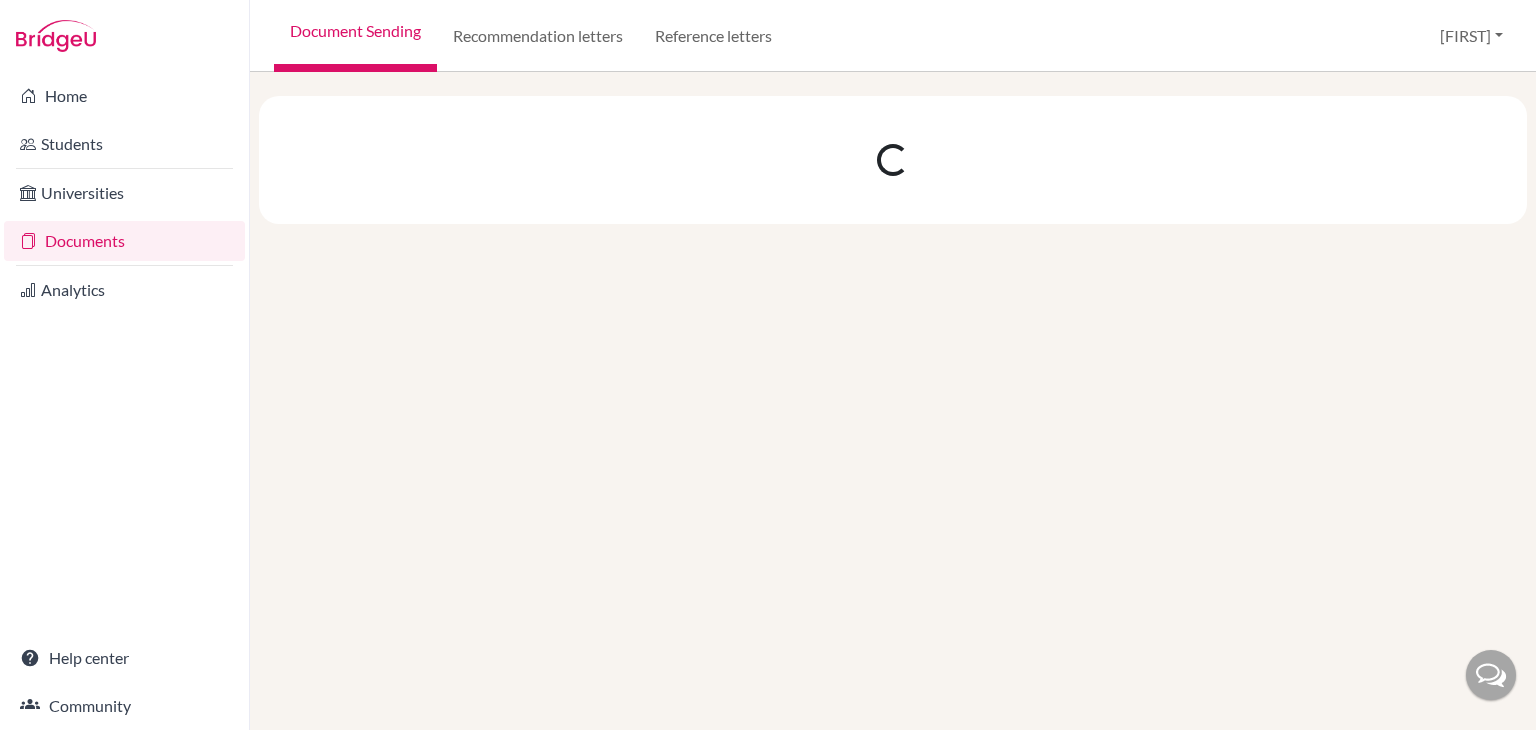 scroll, scrollTop: 0, scrollLeft: 0, axis: both 